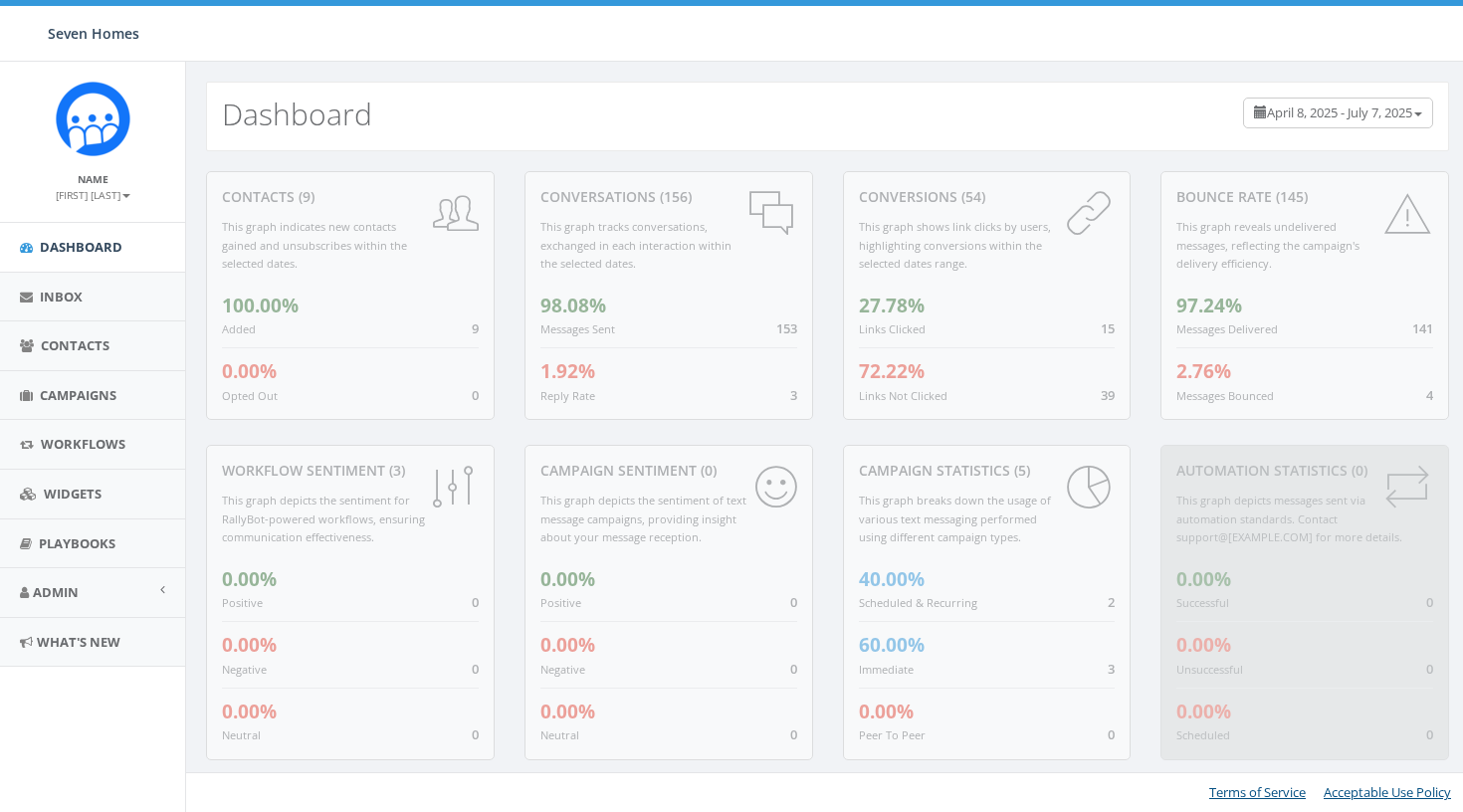 scroll, scrollTop: 0, scrollLeft: 0, axis: both 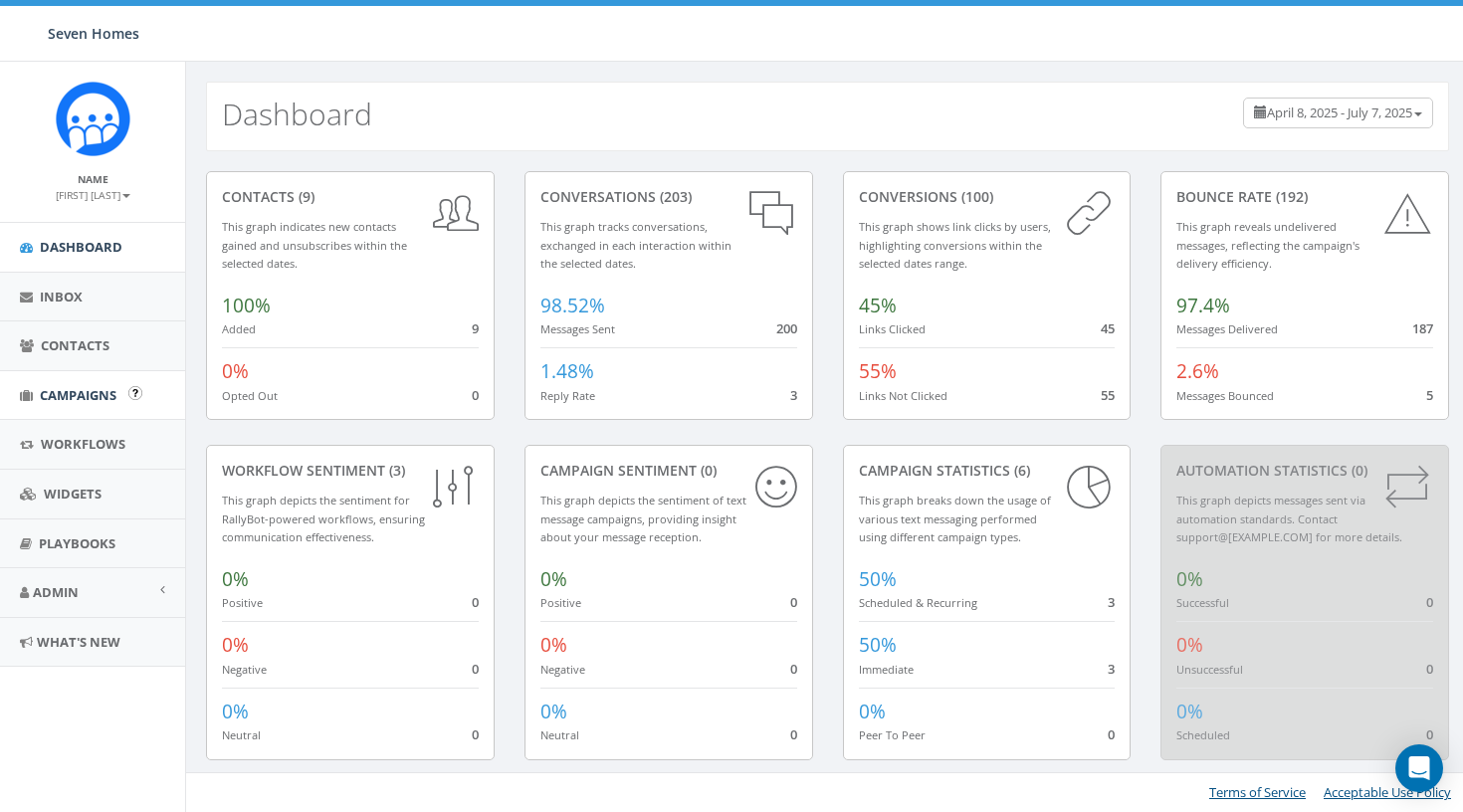 click on "Campaigns" at bounding box center [78, 395] 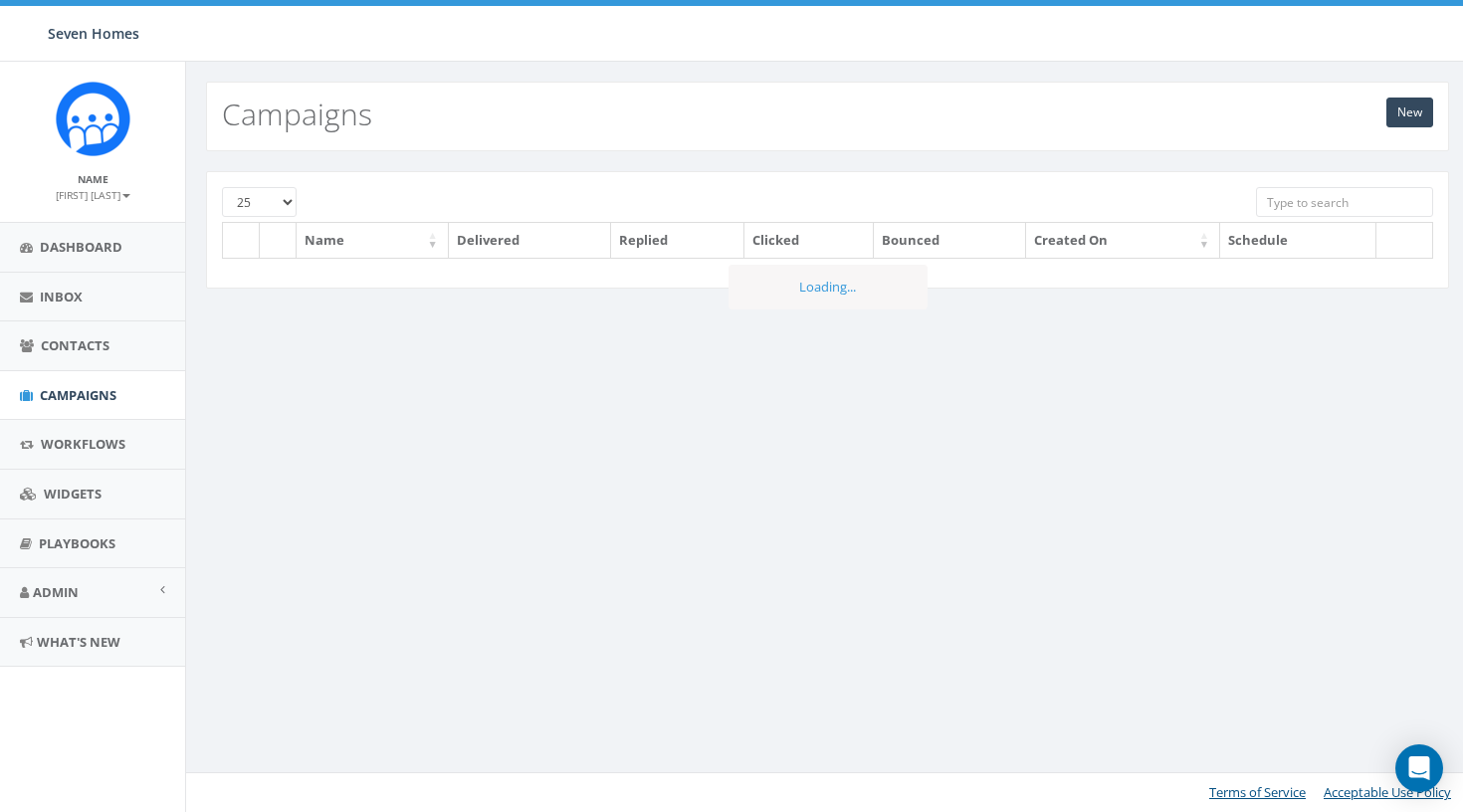 scroll, scrollTop: 0, scrollLeft: 0, axis: both 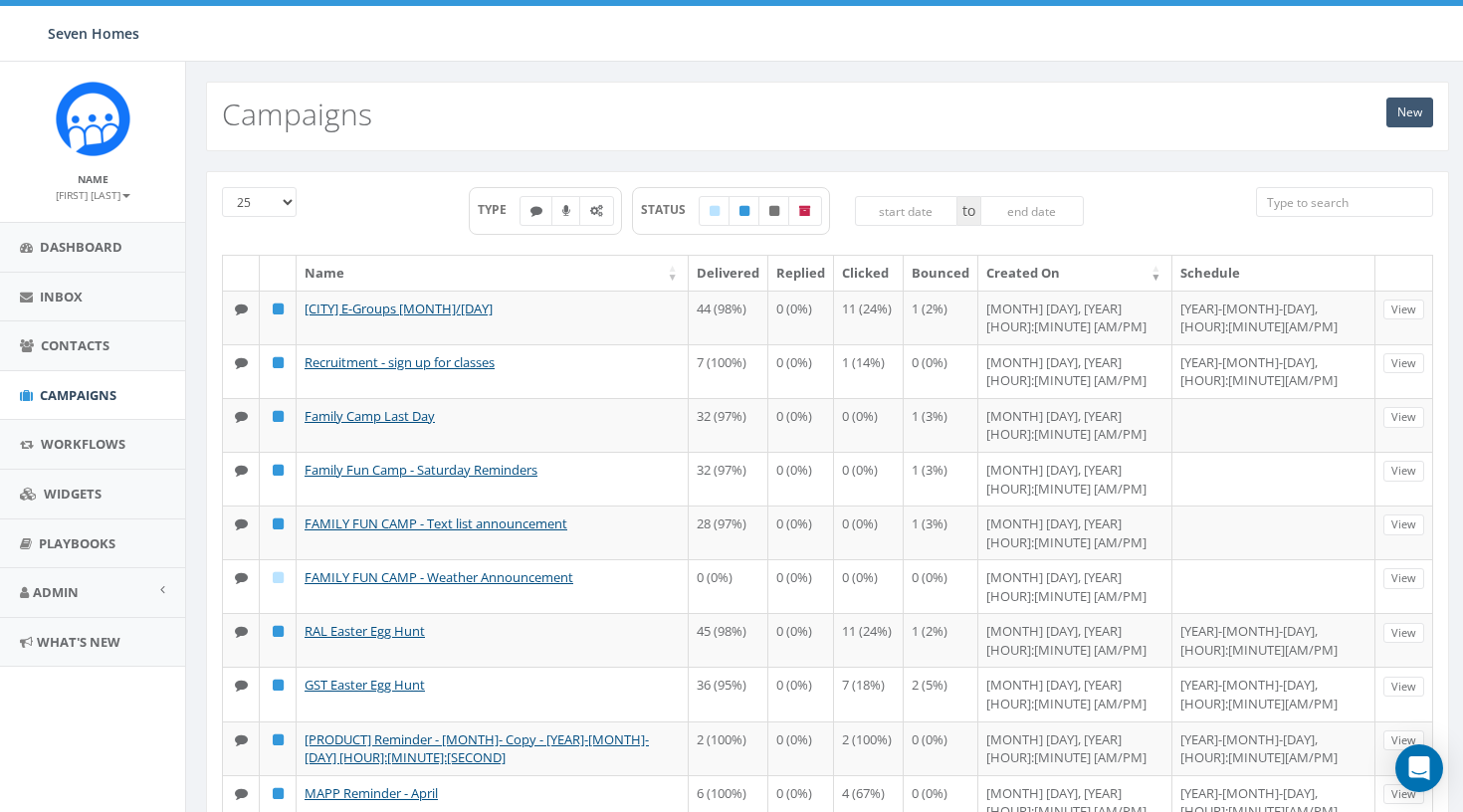 click on "New" at bounding box center (1409, 112) 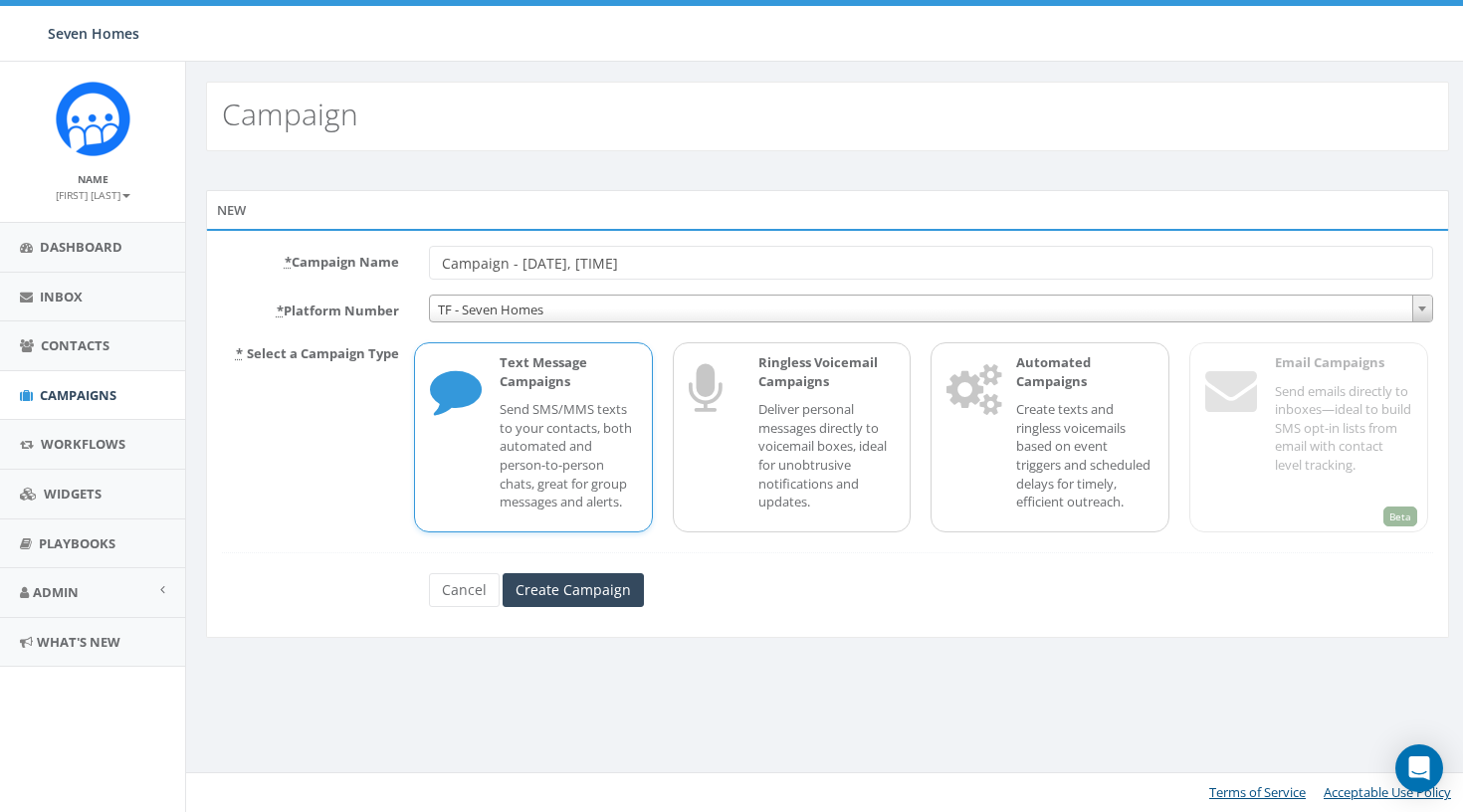 scroll, scrollTop: 0, scrollLeft: 0, axis: both 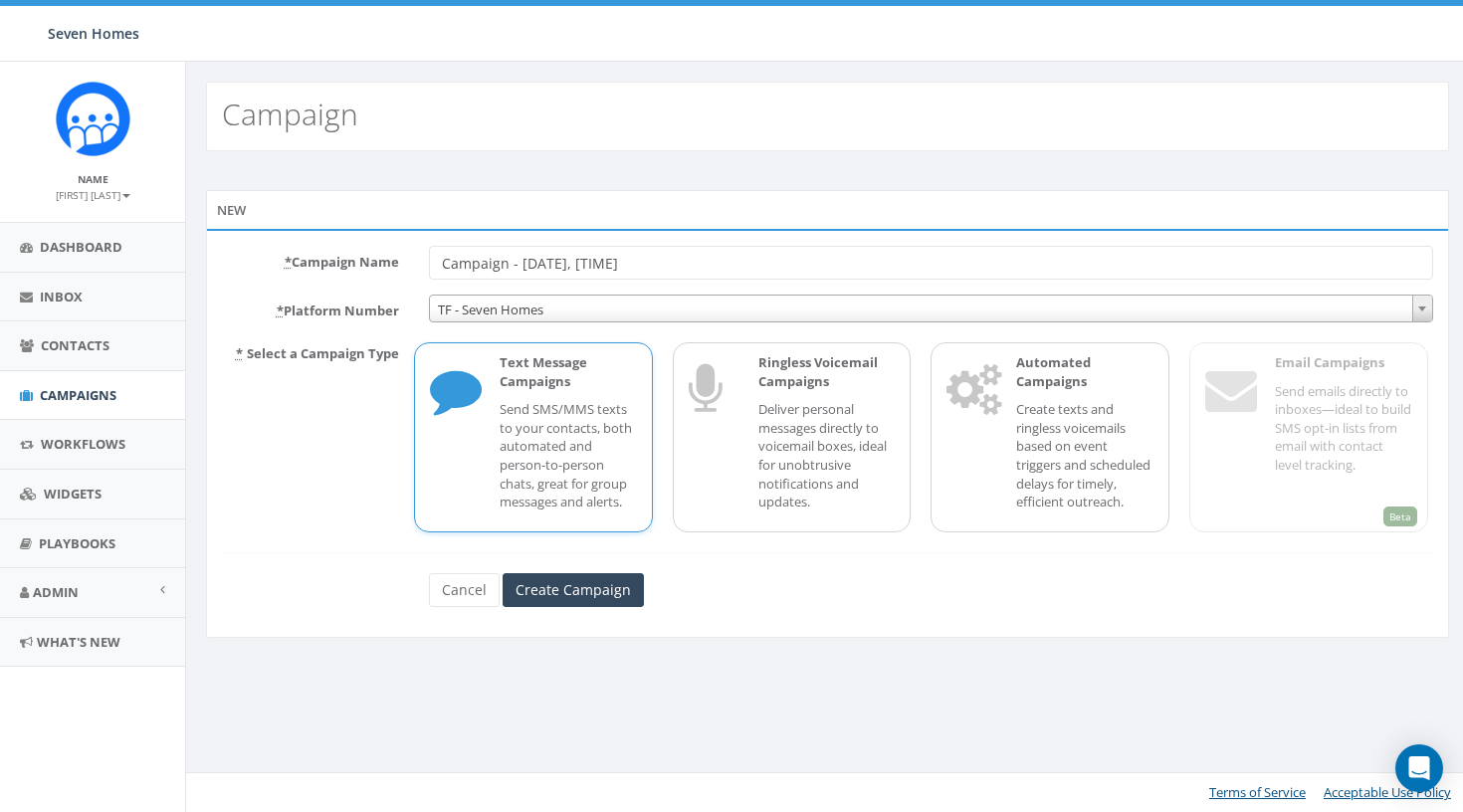 click on "Campaign - 07/07/2025, 08:13:46" at bounding box center [931, 263] 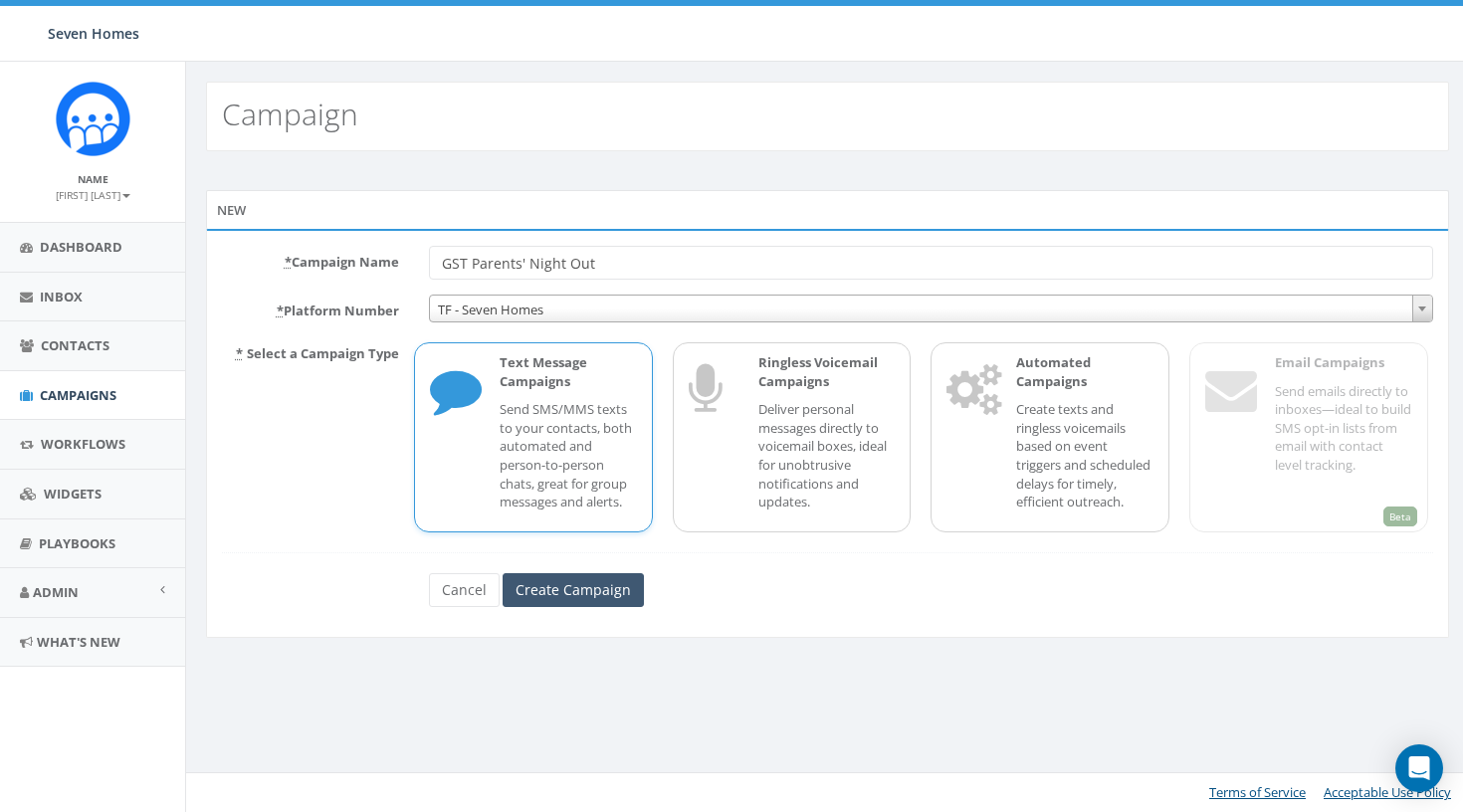 type on "GST Parents' Night Out" 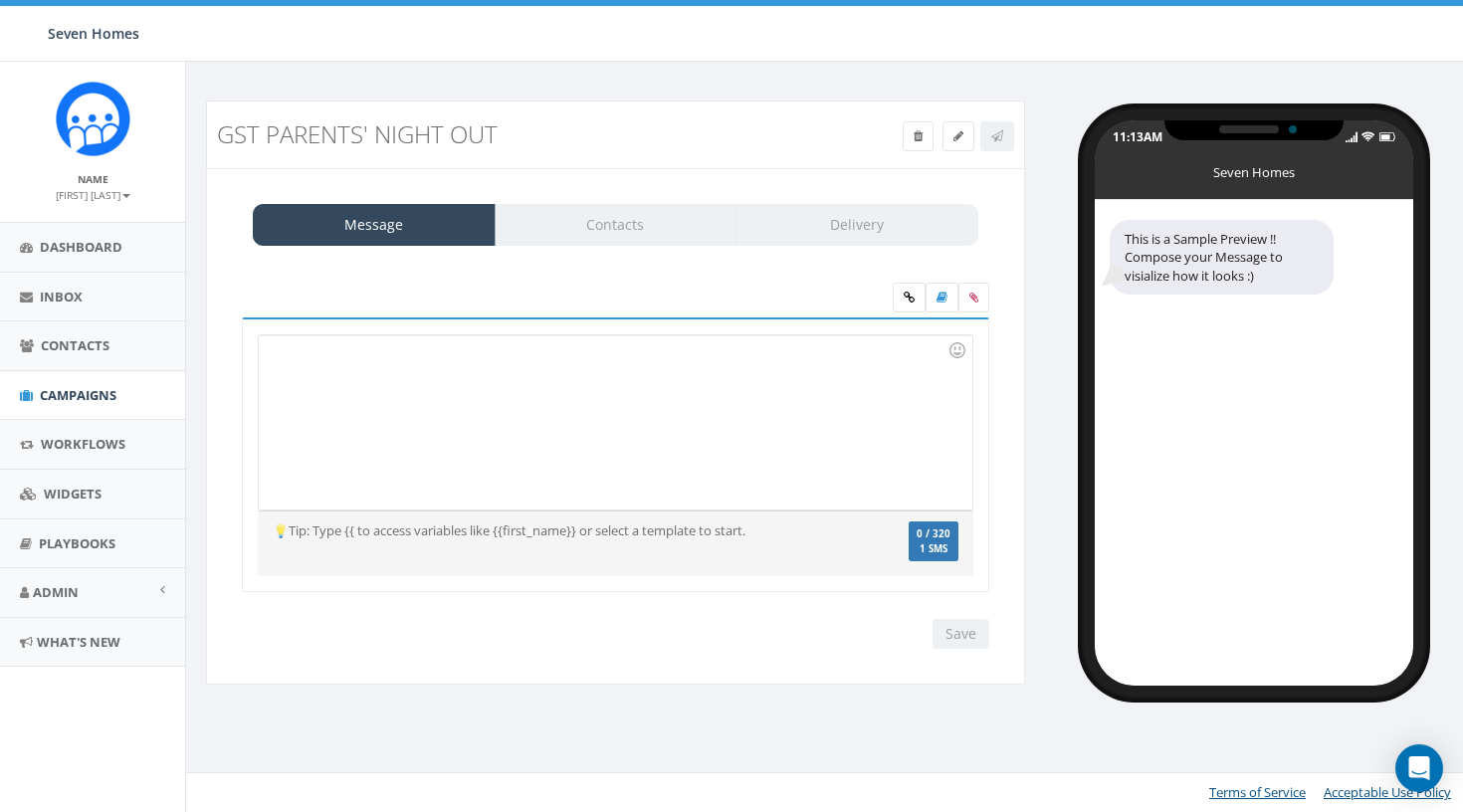 scroll, scrollTop: 0, scrollLeft: 0, axis: both 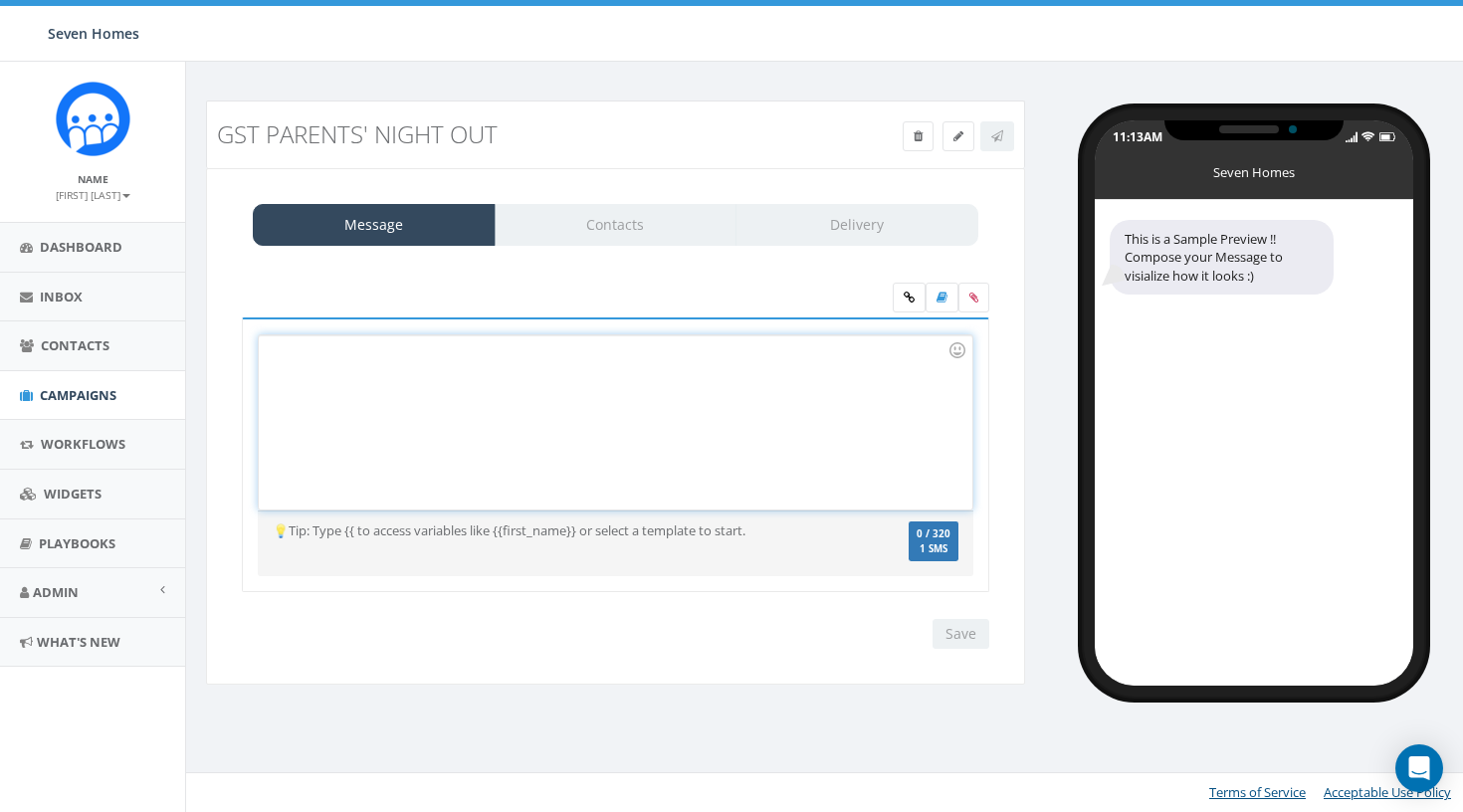 click at bounding box center [615, 422] 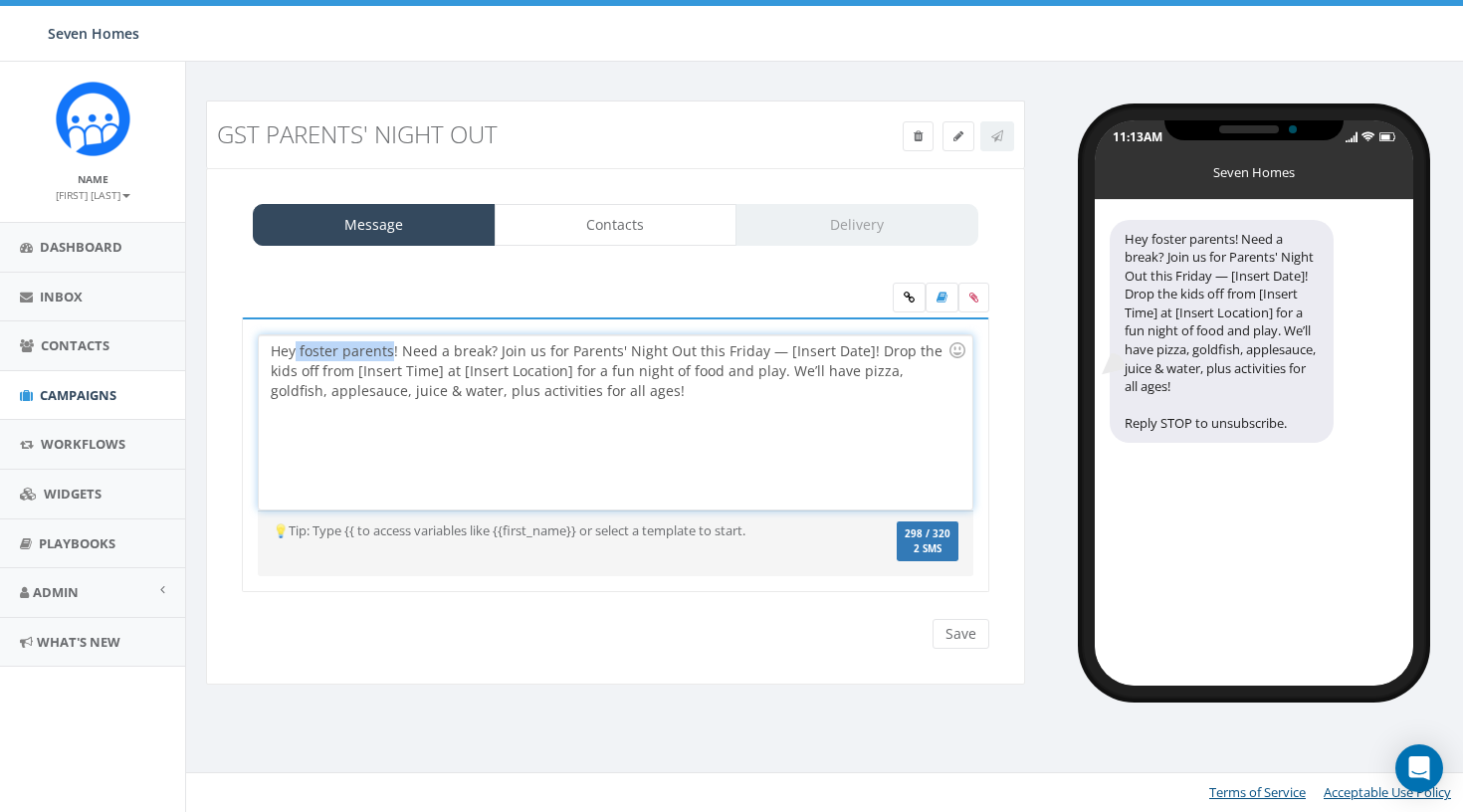 drag, startPoint x: 390, startPoint y: 348, endPoint x: 297, endPoint y: 356, distance: 93.34345 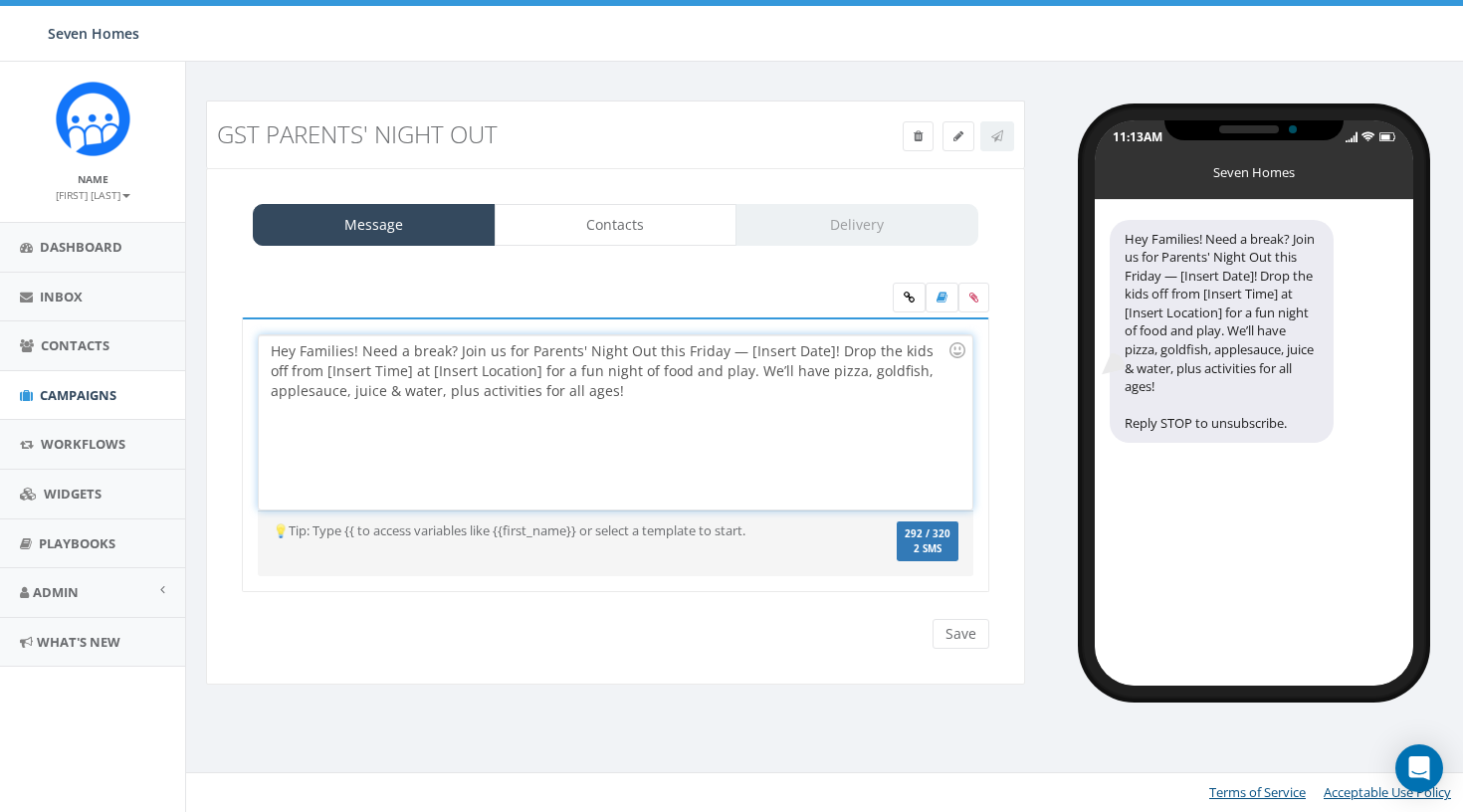 click on "Hey Families! Need a break? Join us for Parents' Night Out this Friday — [Insert Date]! Drop the kids off from [Insert Time] at [Insert Location] for a fun night of food and play. We’ll have pizza, goldfish, applesauce, juice & water, plus activities for all ages!" at bounding box center (615, 422) 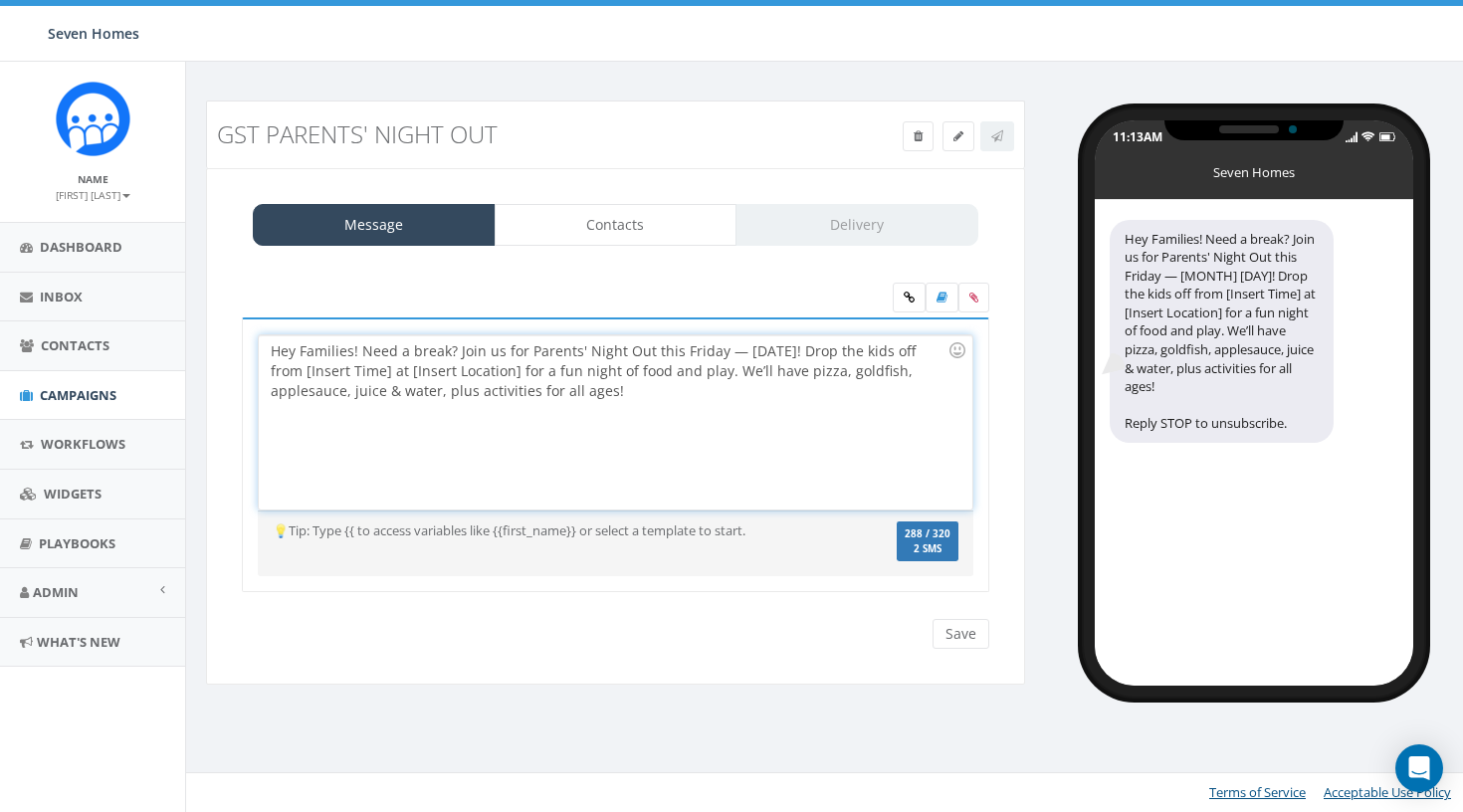 click on "Hey Families! Need a break? Join us for Parents' Night Out this Friday — [DATE]! Drop the kids off from [Insert Time] at [Insert Location] for a fun night of food and play. We’ll have pizza, goldfish, applesauce, juice & water, plus activities for all ages!" at bounding box center (615, 422) 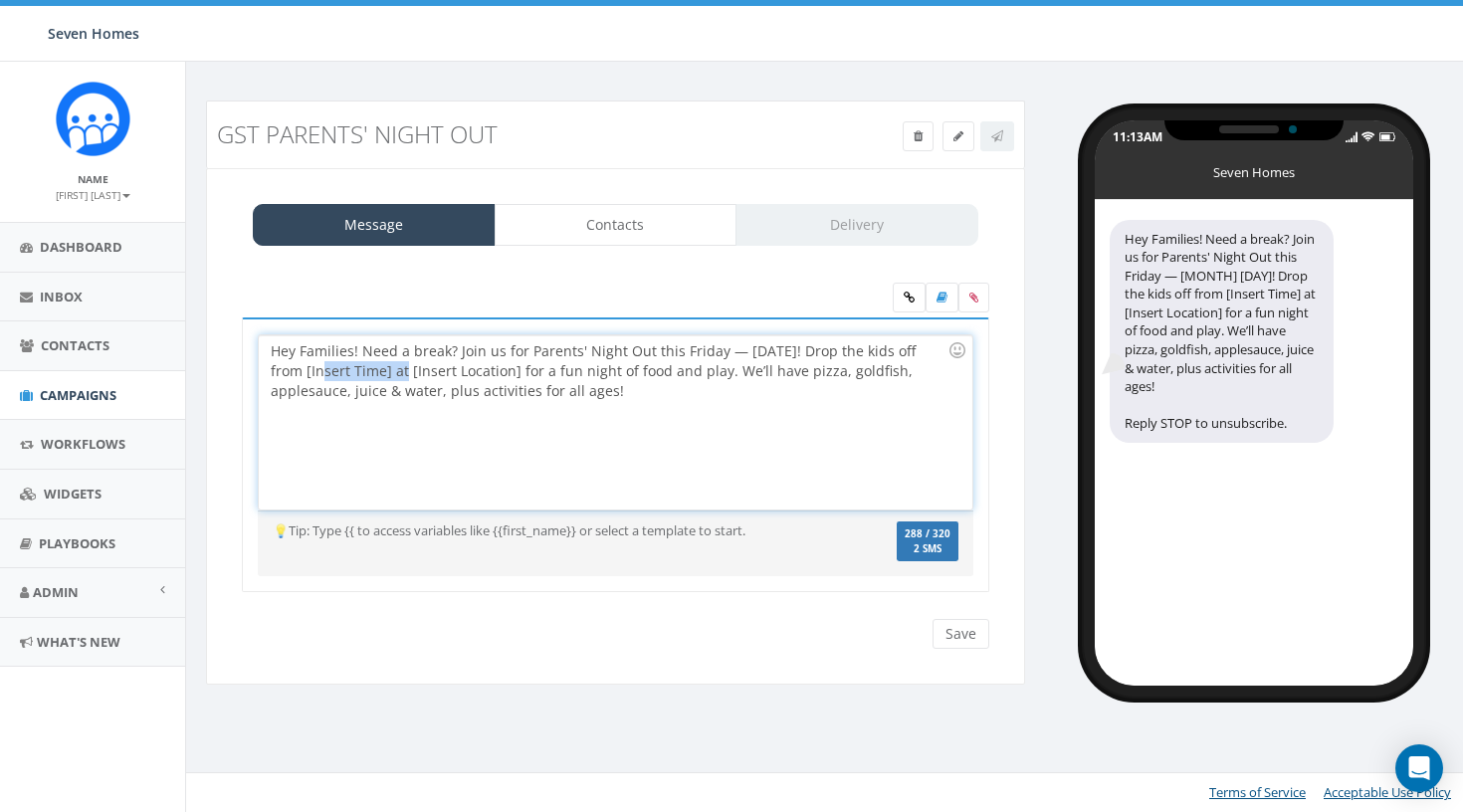 drag, startPoint x: 351, startPoint y: 371, endPoint x: 259, endPoint y: 371, distance: 92 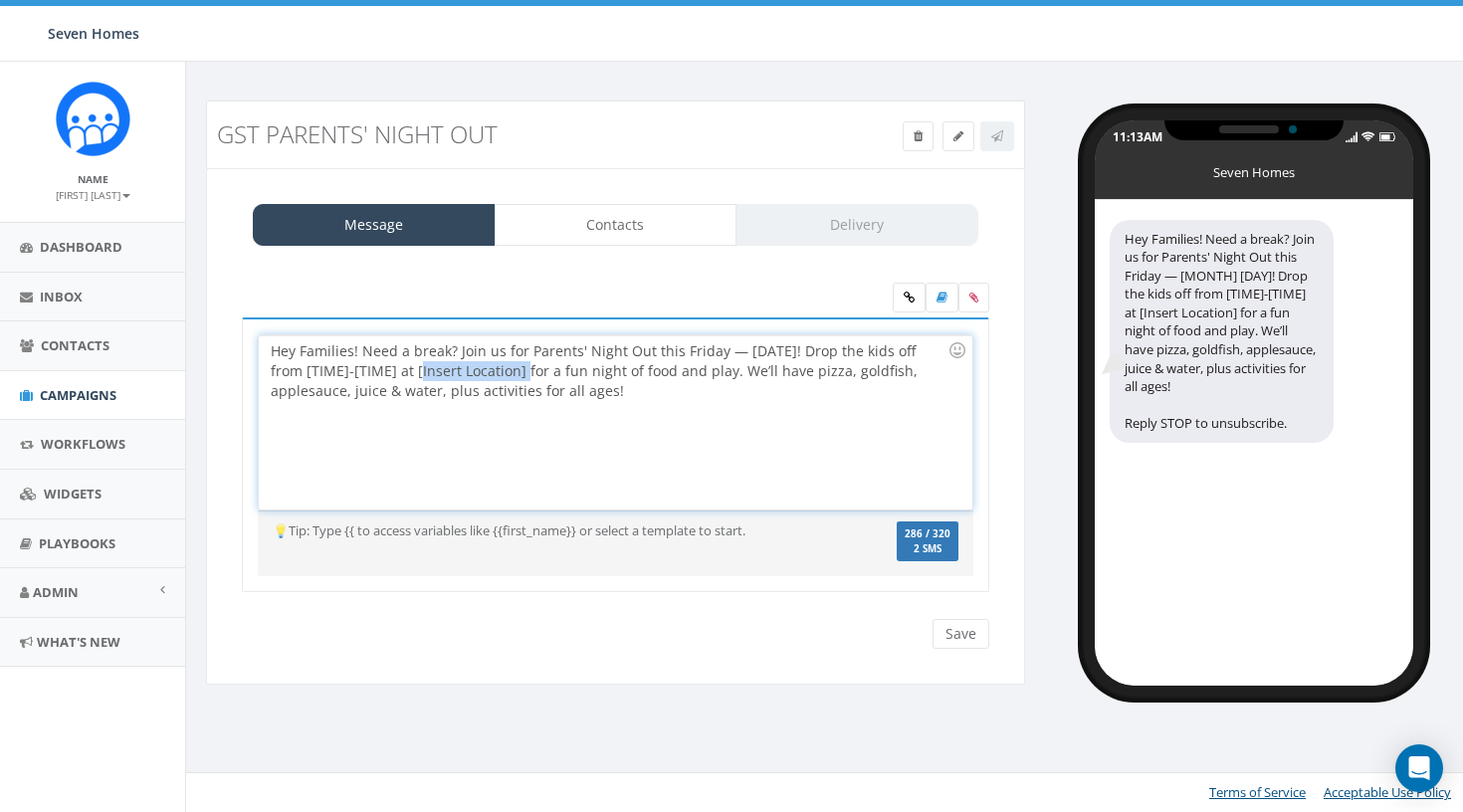 drag, startPoint x: 479, startPoint y: 373, endPoint x: 370, endPoint y: 375, distance: 109.01835 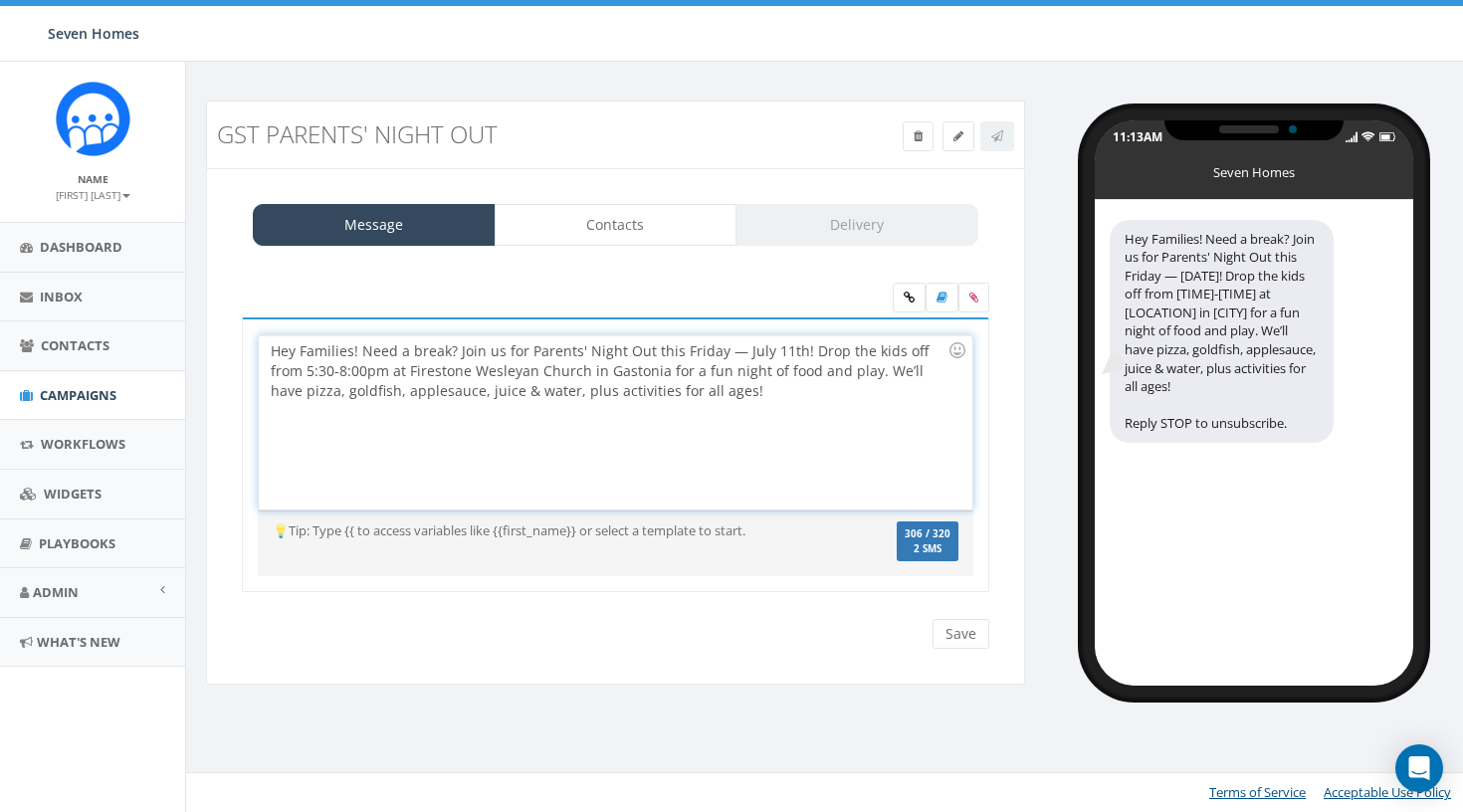 click on "Hey Families! Need a break? Join us for Parents' Night Out this Friday — July 11th! Drop the kids off from 5:30-8:00pm at Firestone Wesleyan Church in Gastonia for a fun night of food and play. We’ll have pizza, goldfish, applesauce, juice & water, plus activities for all ages!" at bounding box center (615, 422) 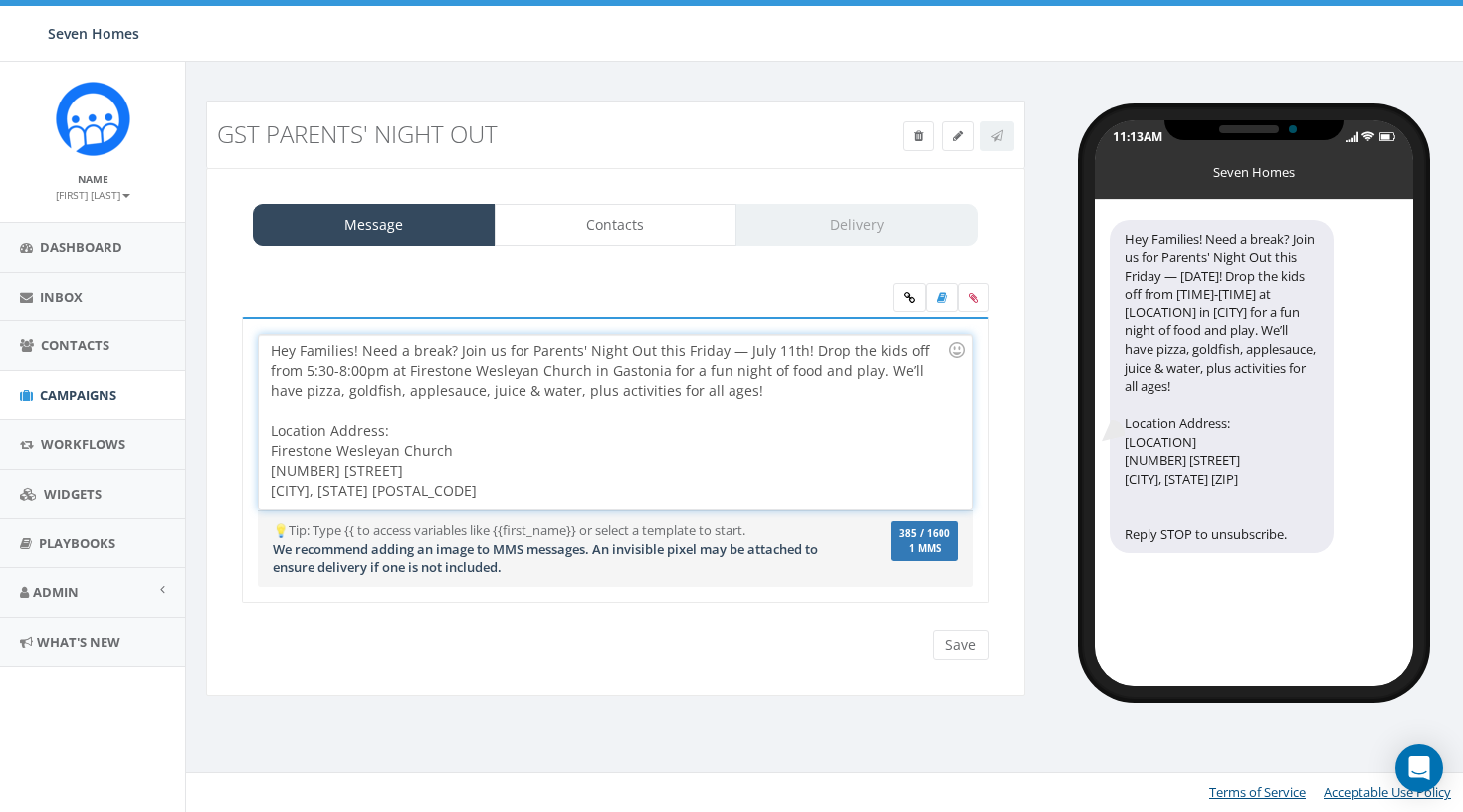 scroll, scrollTop: 0, scrollLeft: 0, axis: both 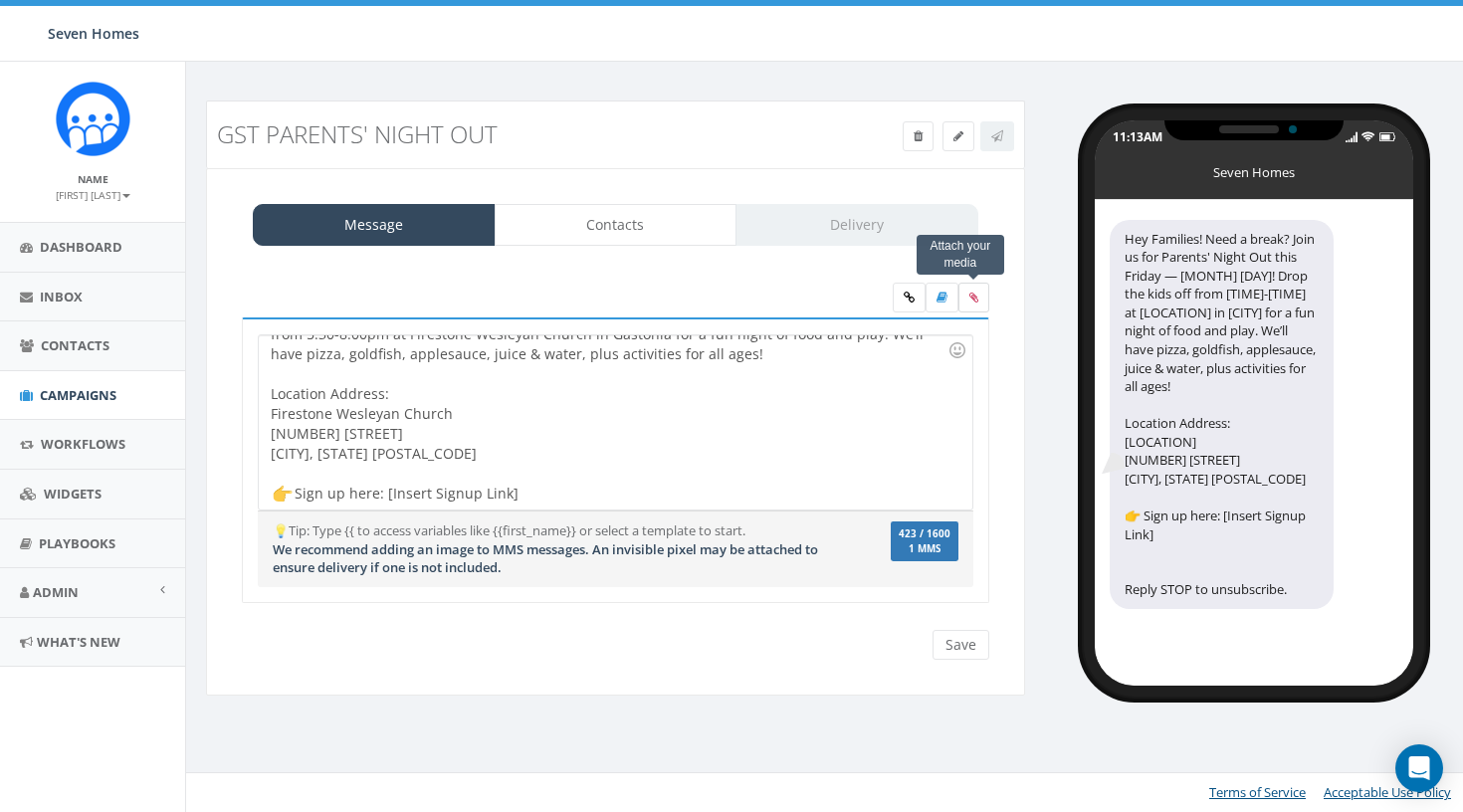 click at bounding box center (973, 298) 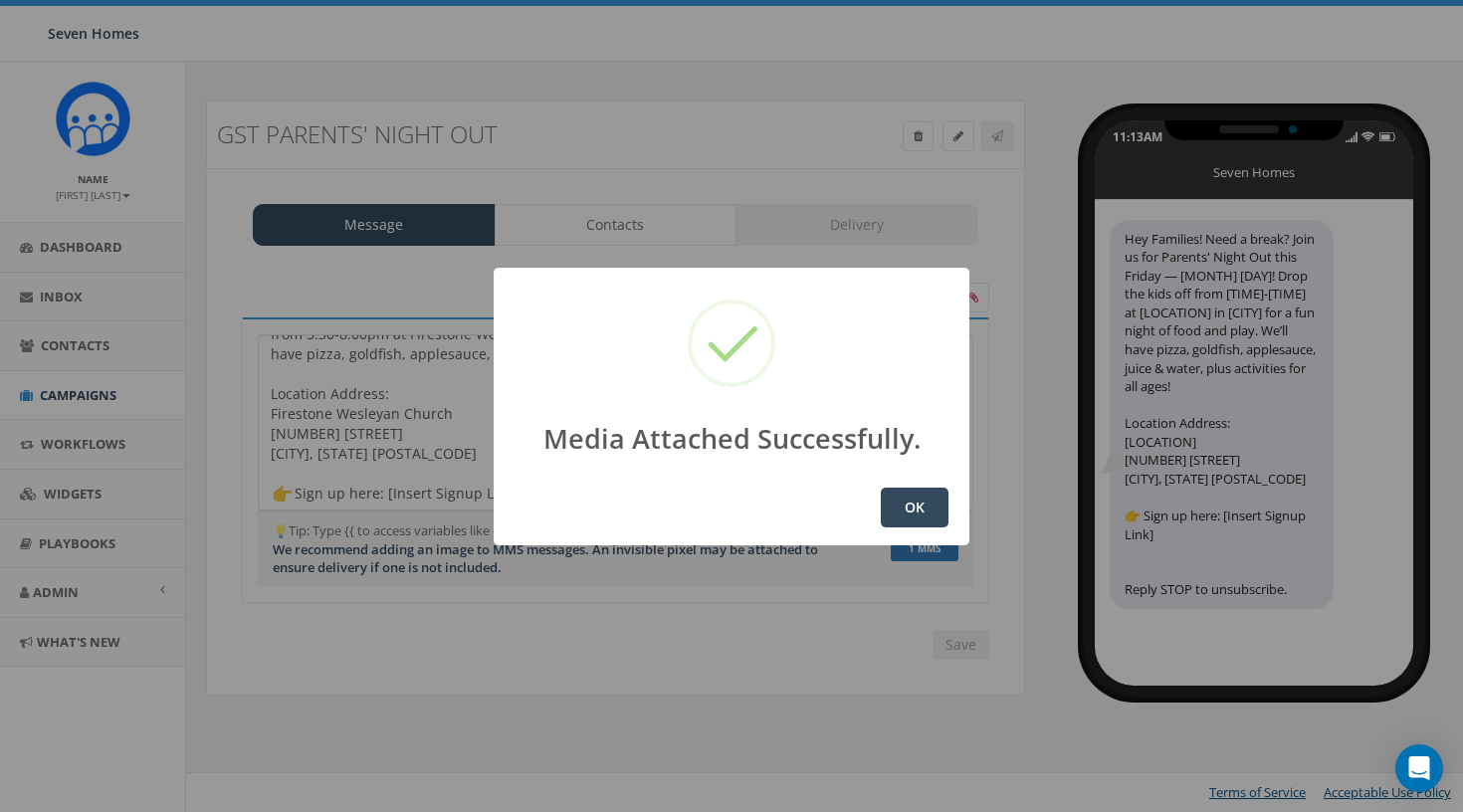 click on "OK" at bounding box center (915, 508) 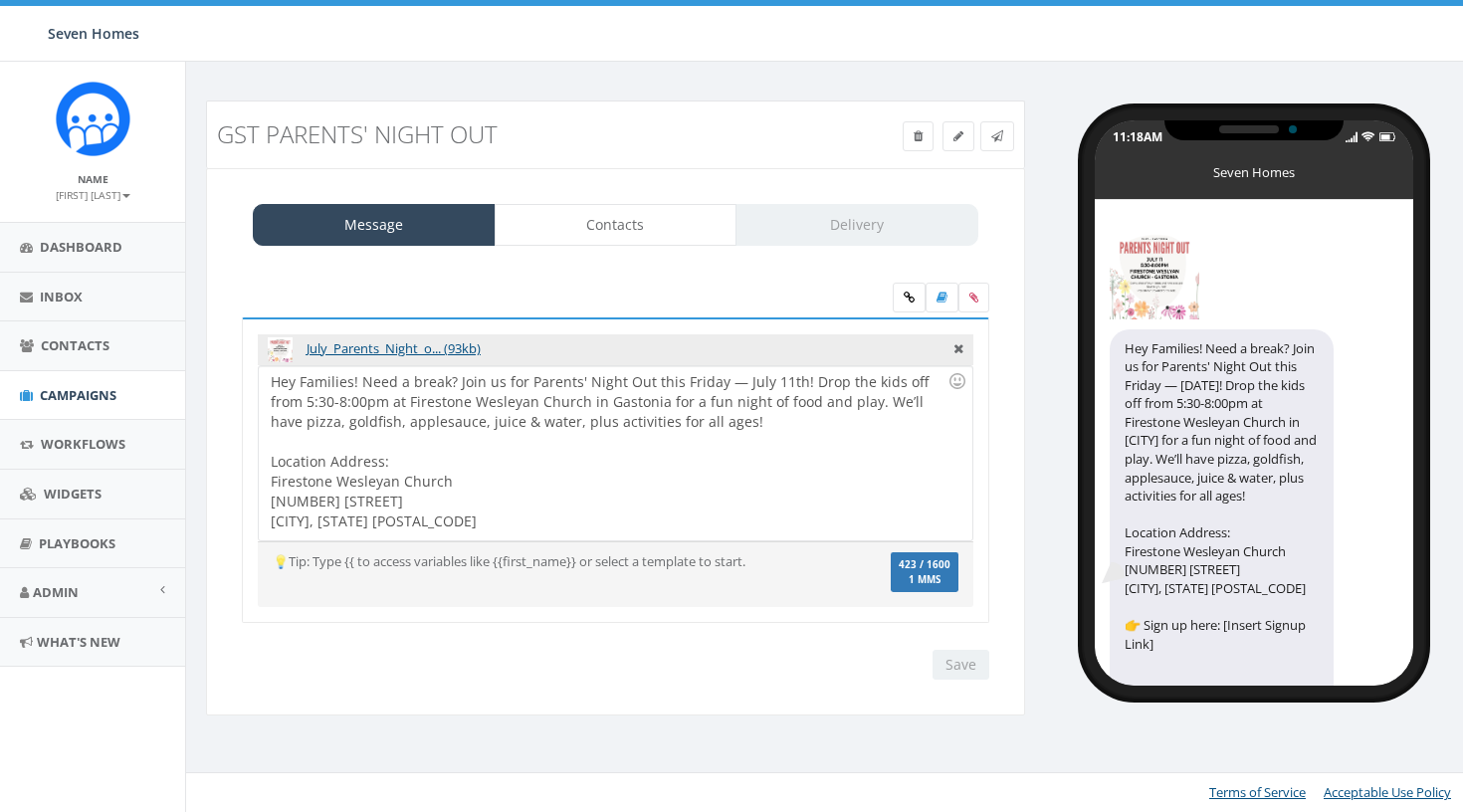 scroll, scrollTop: 0, scrollLeft: 0, axis: both 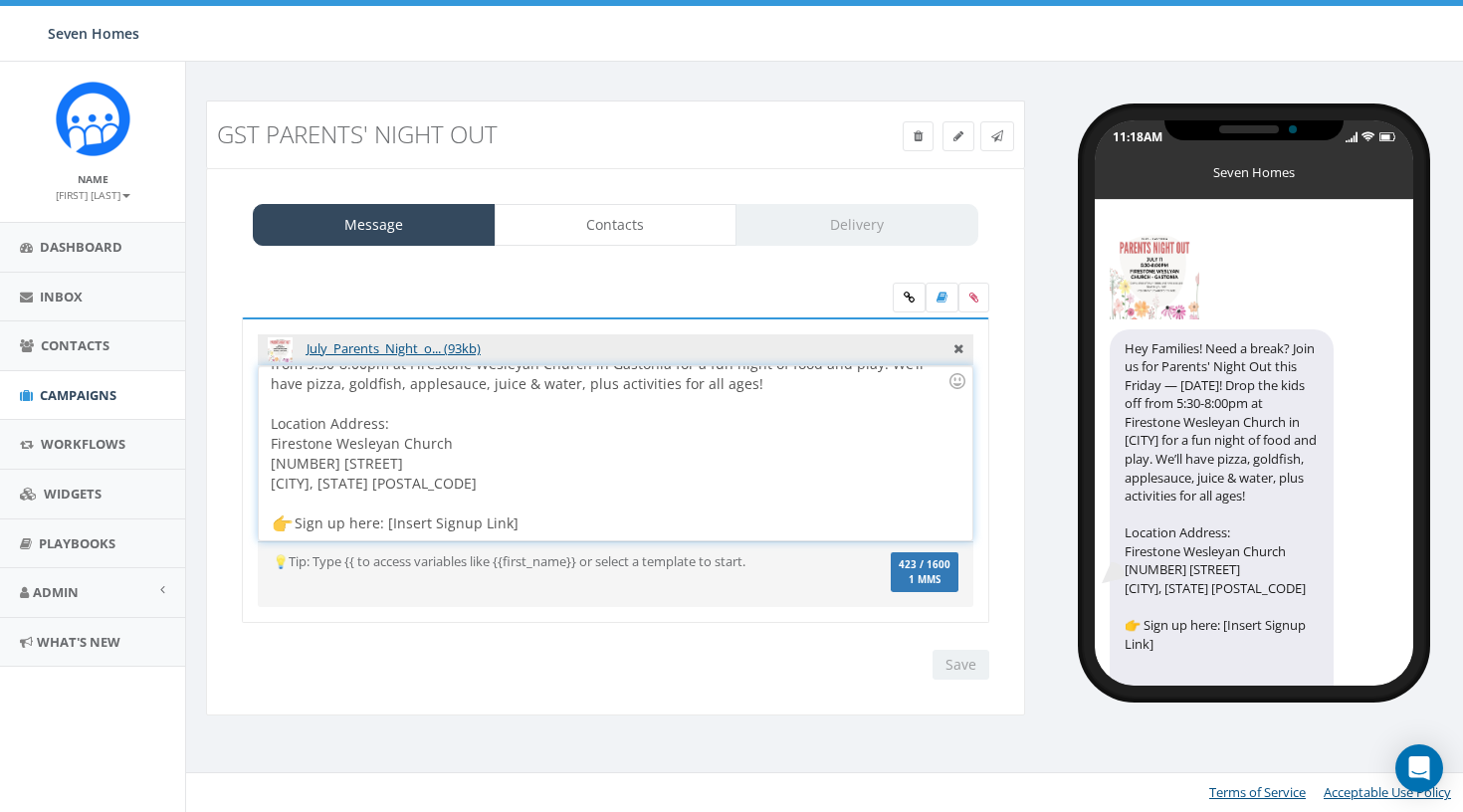 drag, startPoint x: 521, startPoint y: 527, endPoint x: 383, endPoint y: 525, distance: 138.0145 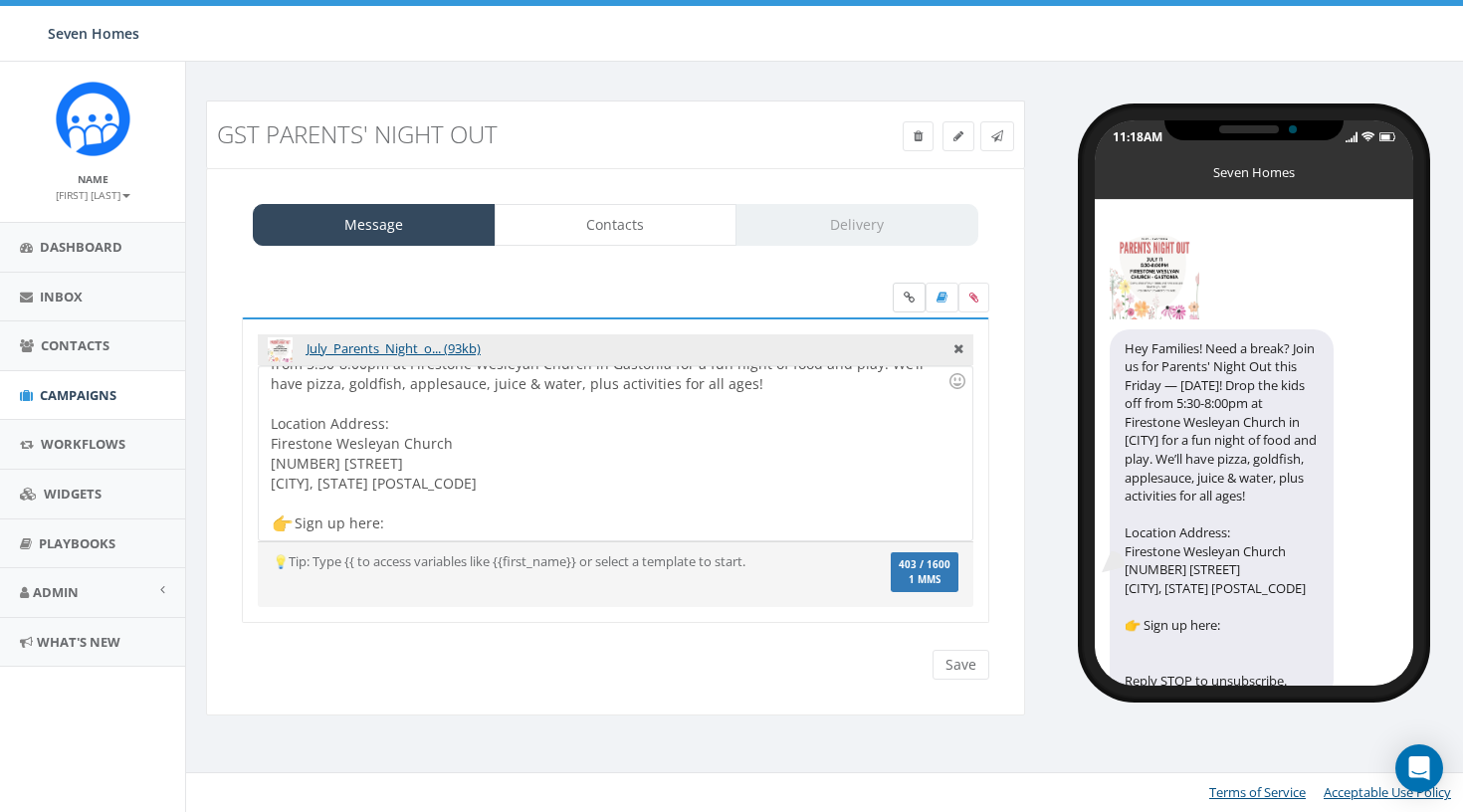 click at bounding box center [909, 298] 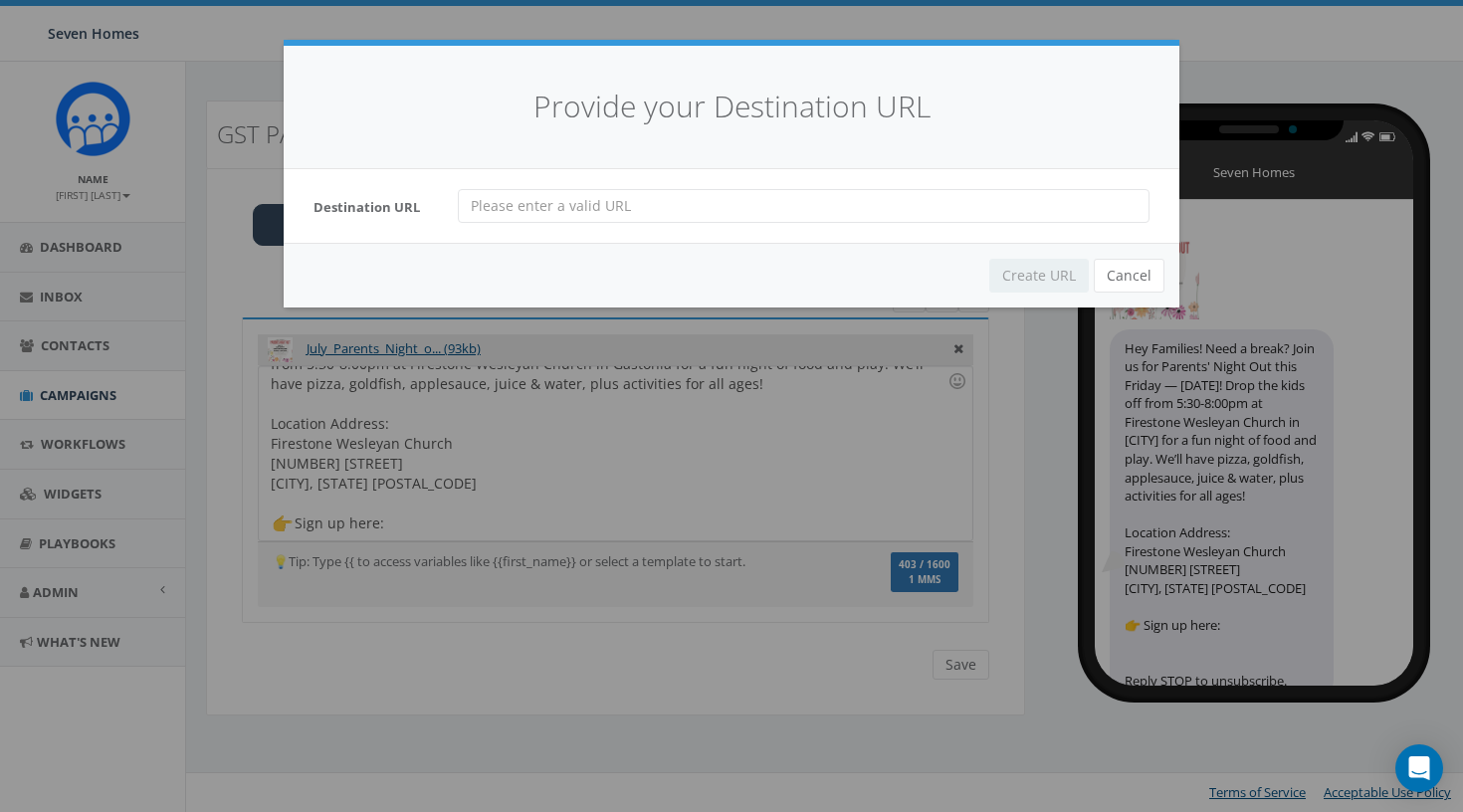 click at bounding box center (803, 206) 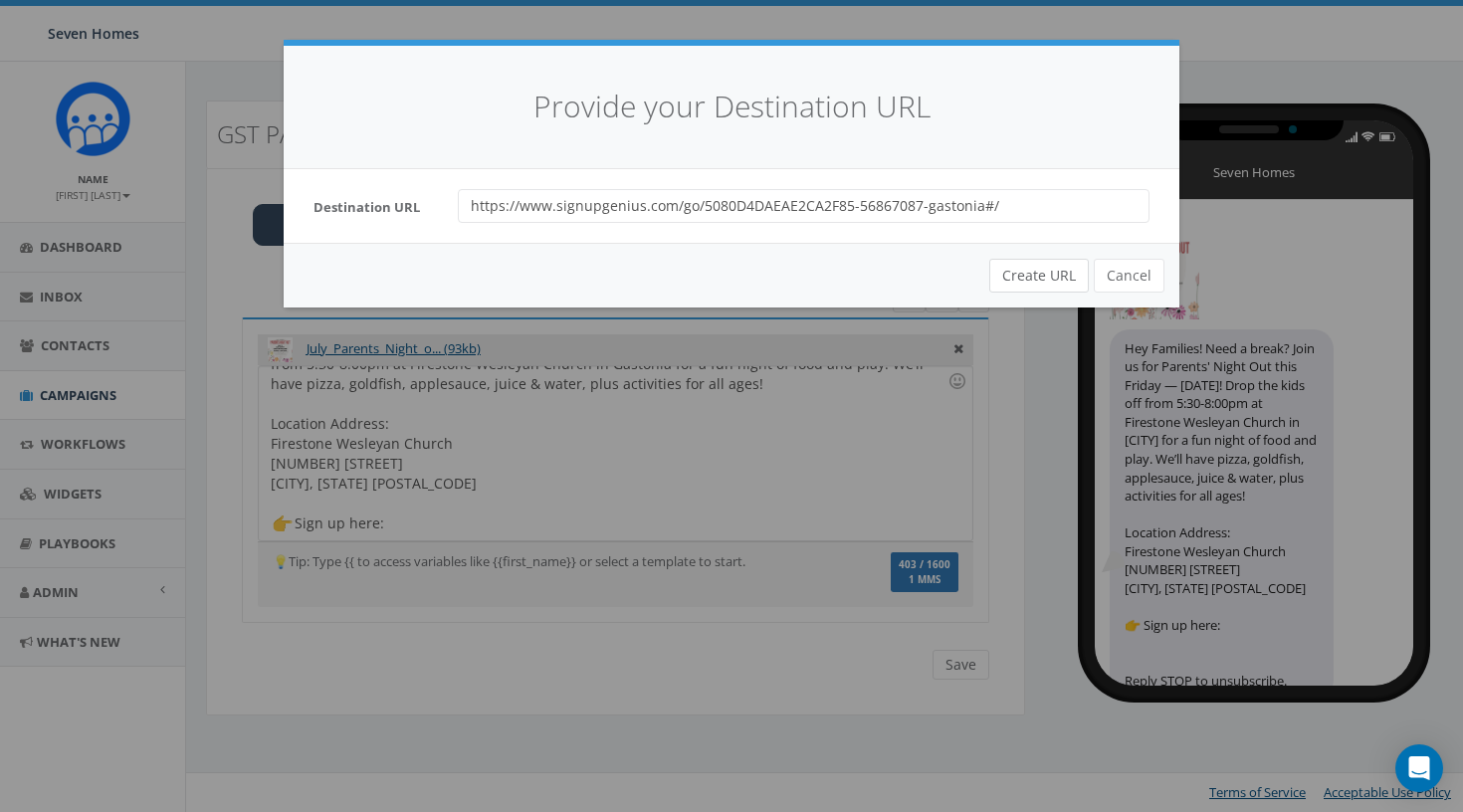 type on "https://www.signupgenius.com/go/5080D4DAEAE2CA2F85-56867087-gastonia#/" 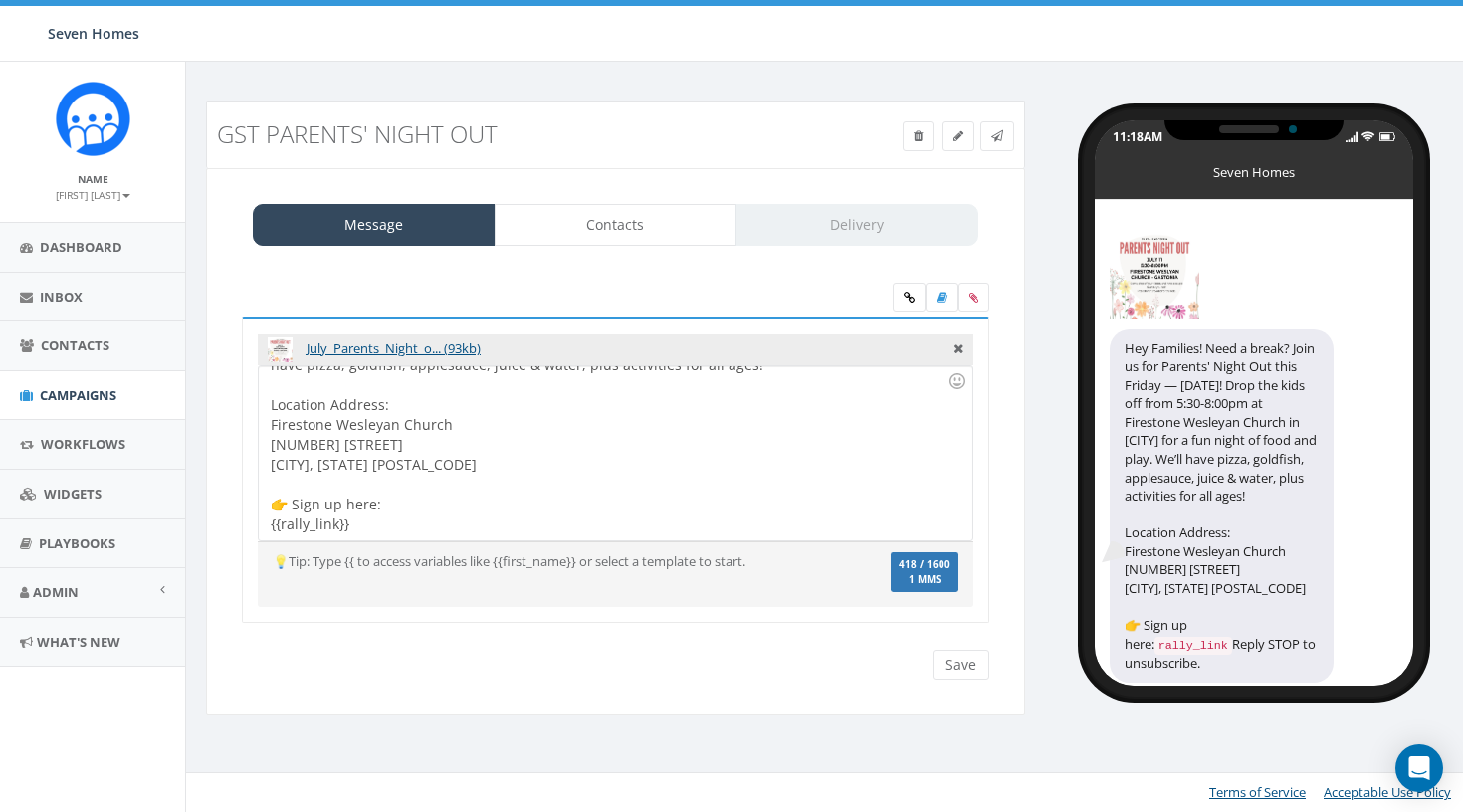 scroll, scrollTop: 57, scrollLeft: 0, axis: vertical 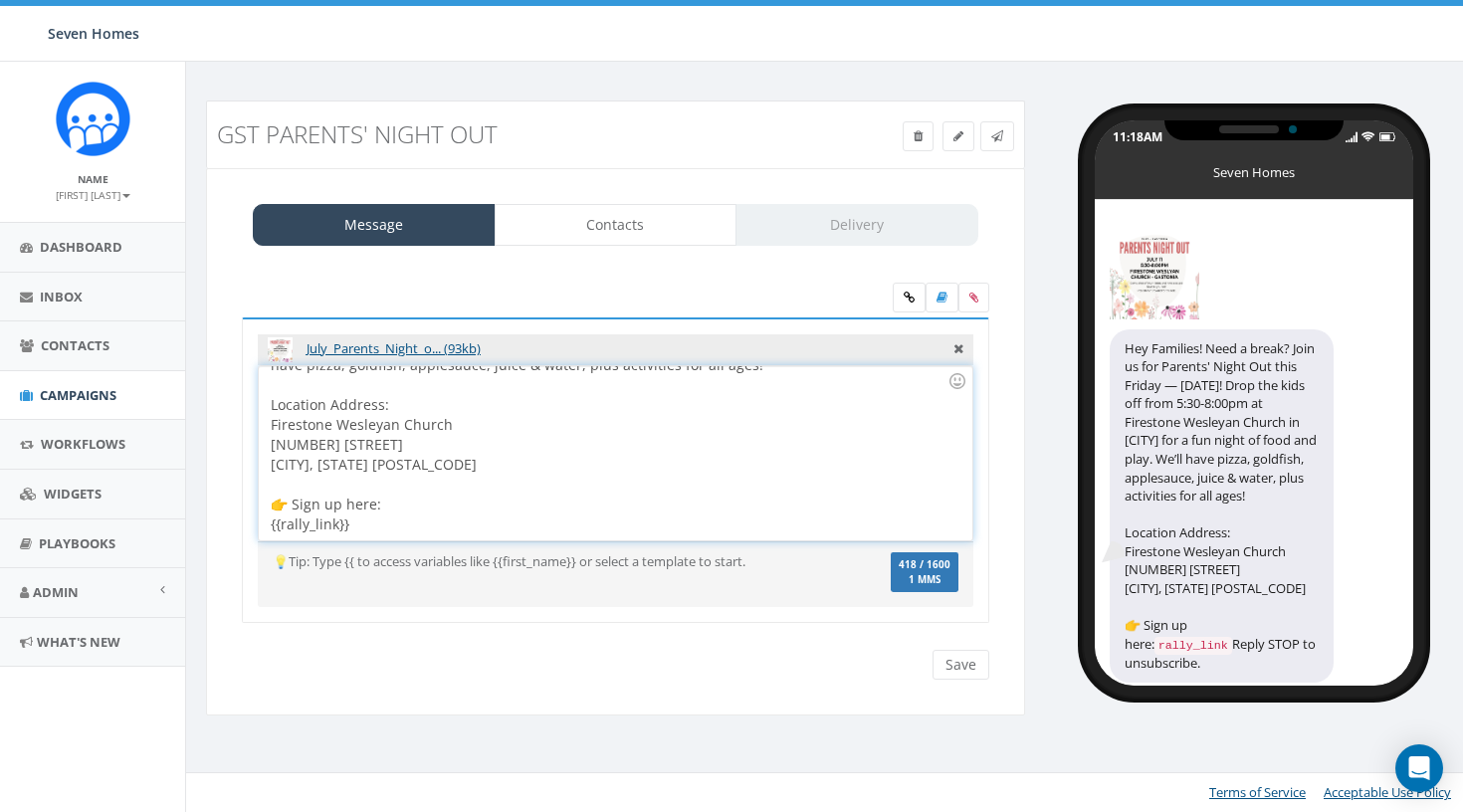 click on "Hey Families! Need a break? Join us for Parents' Night Out this Friday — July 11th! Drop the kids off from 5:30-8:00pm at Firestone Wesleyan Church in Gastonia for a fun night of food and play. We’ll have pizza, goldfish, applesauce, juice & water, plus activities for all ages! Location Address: Firestone Wesleyan Church 1700 Union Rd Gastonia, NC 28054 👉 Sign up here:   {{rally_link}}" at bounding box center [615, 453] 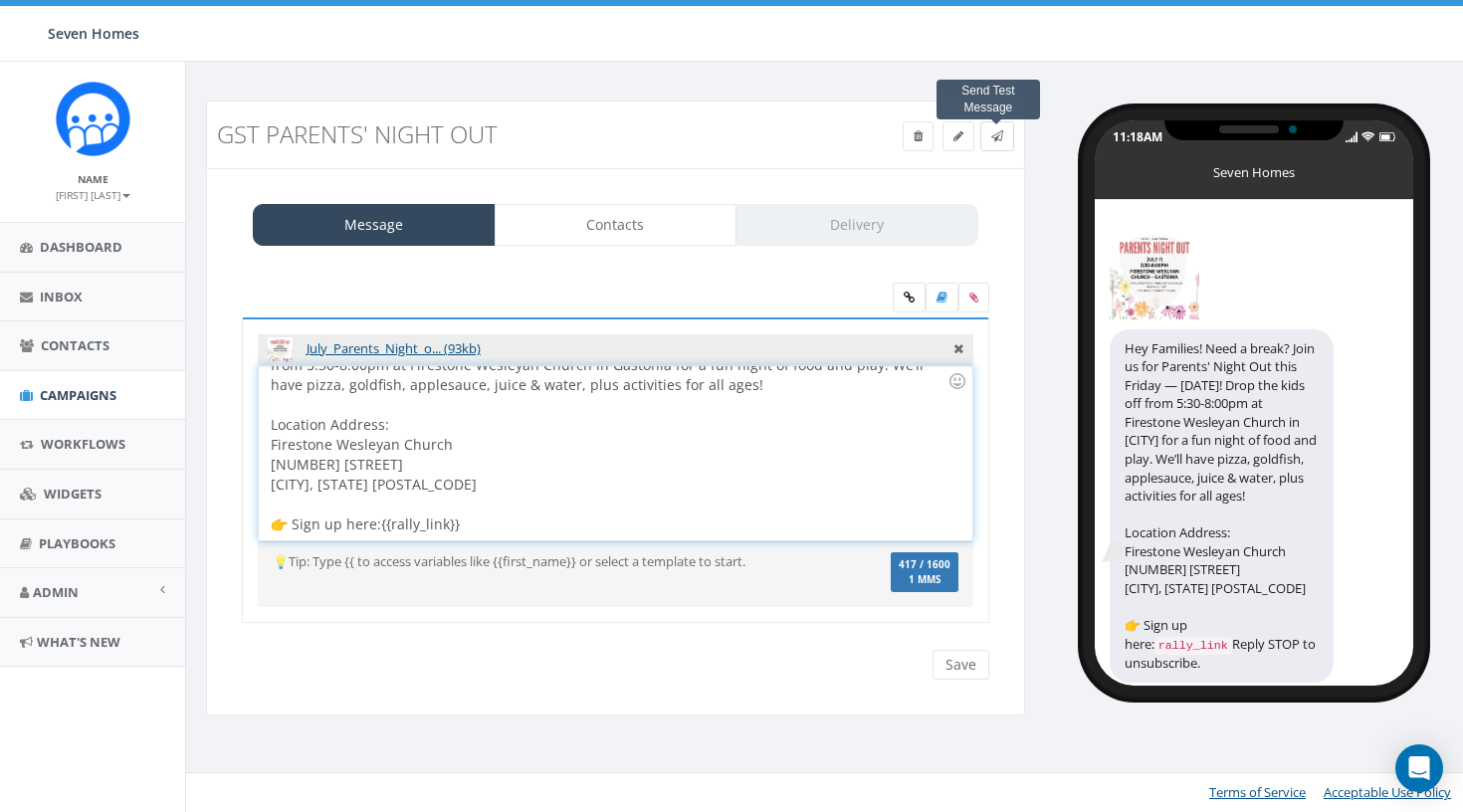 click at bounding box center (997, 136) 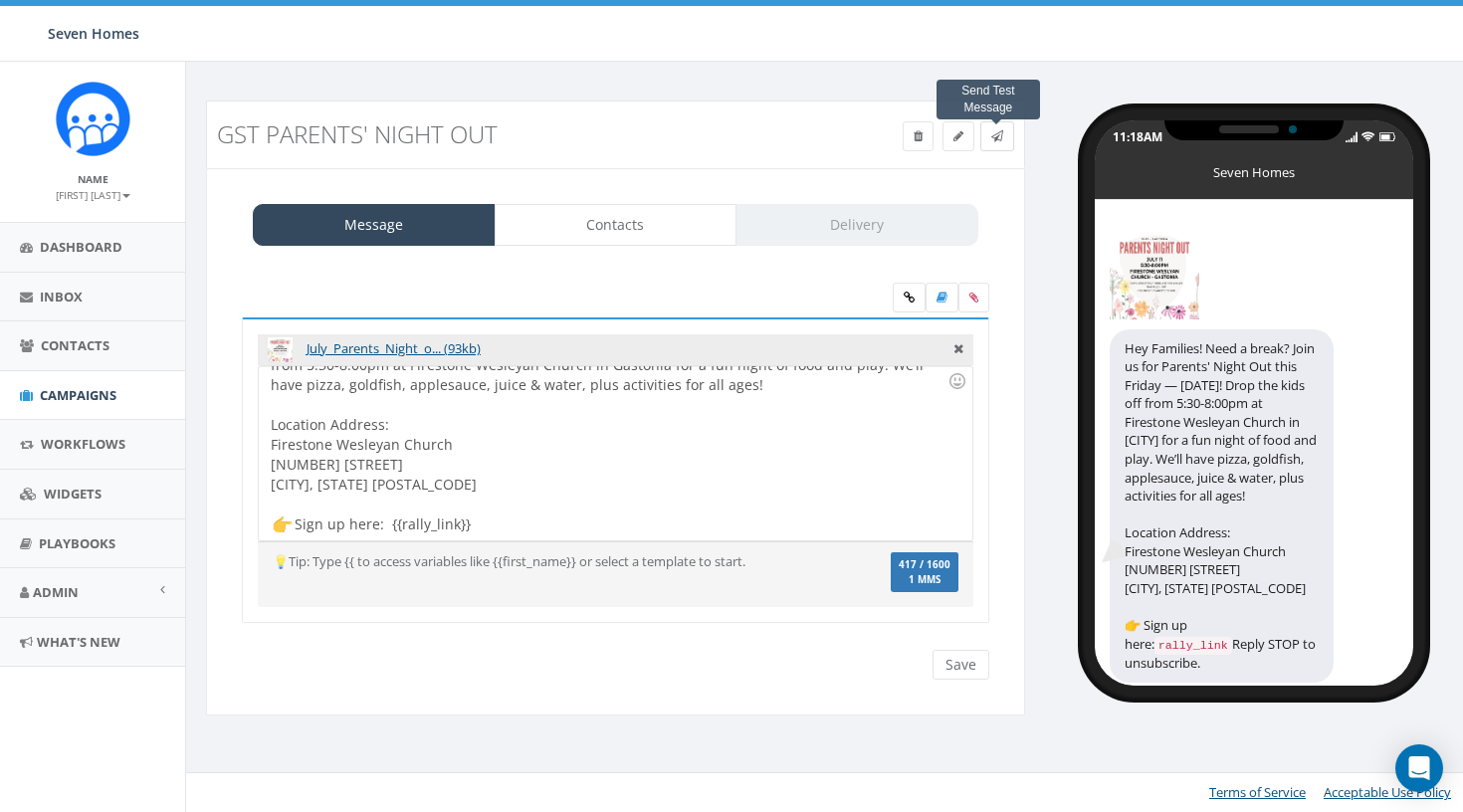 click at bounding box center [997, 136] 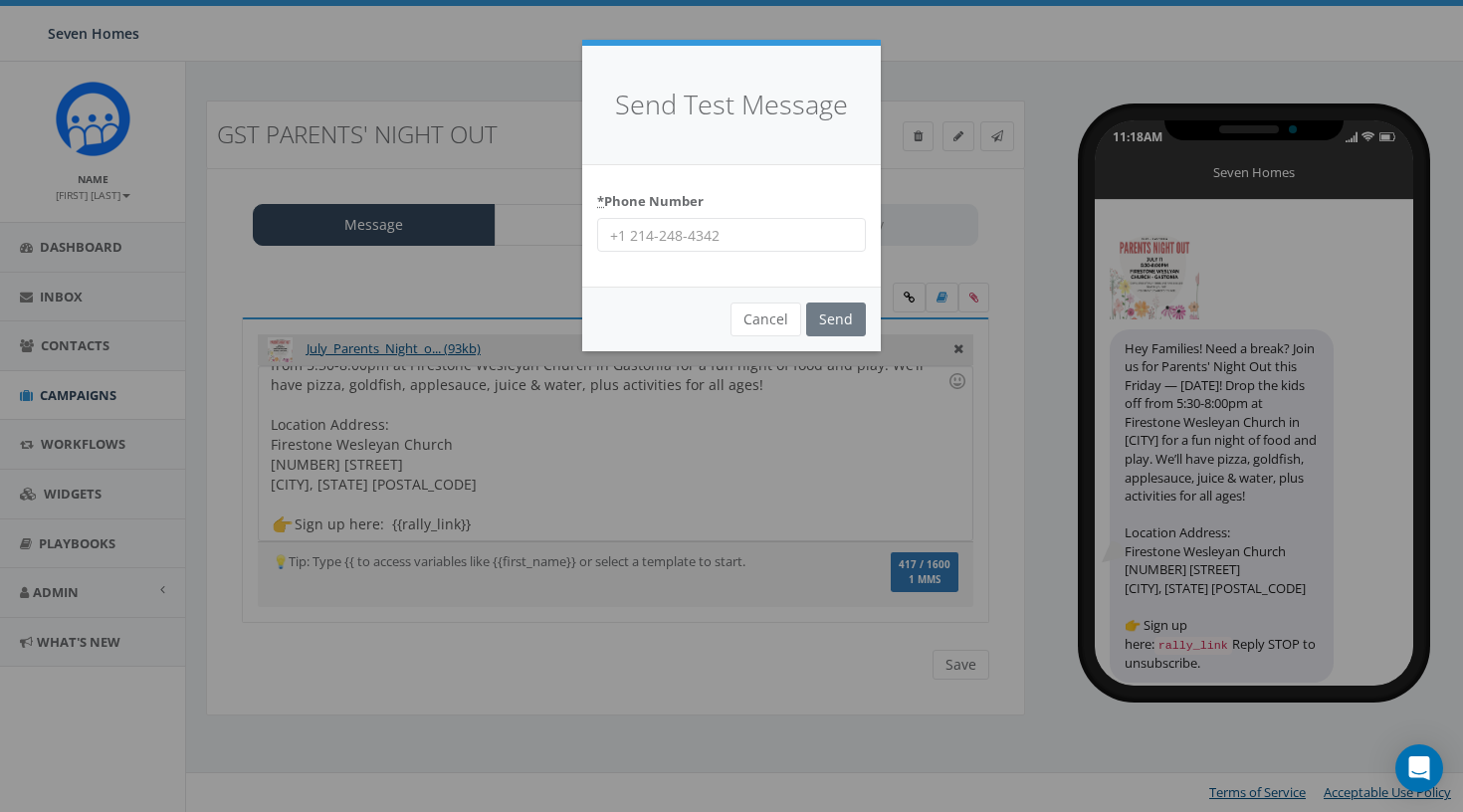 click on "*   Phone Number" at bounding box center (732, 235) 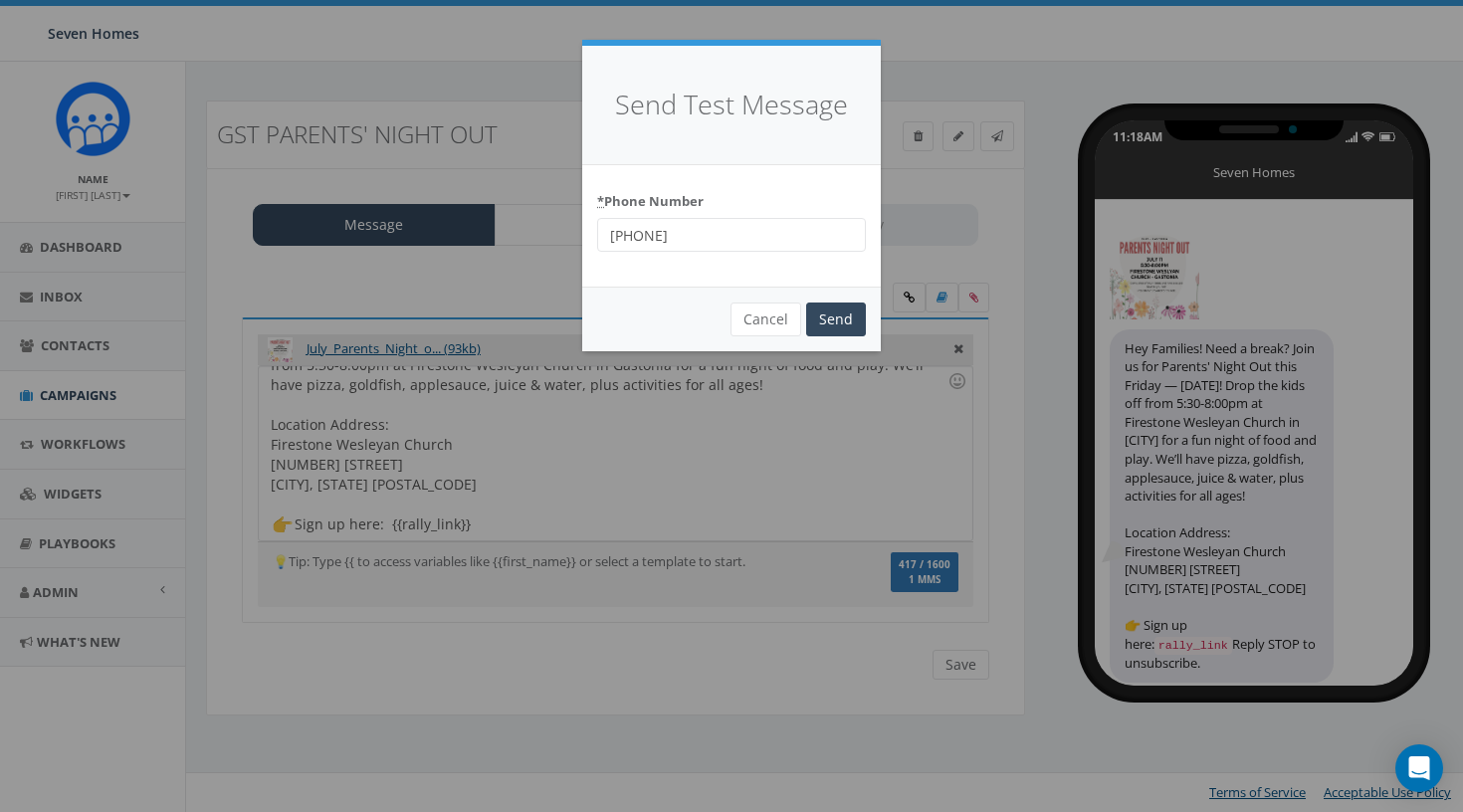 type on "7042150484" 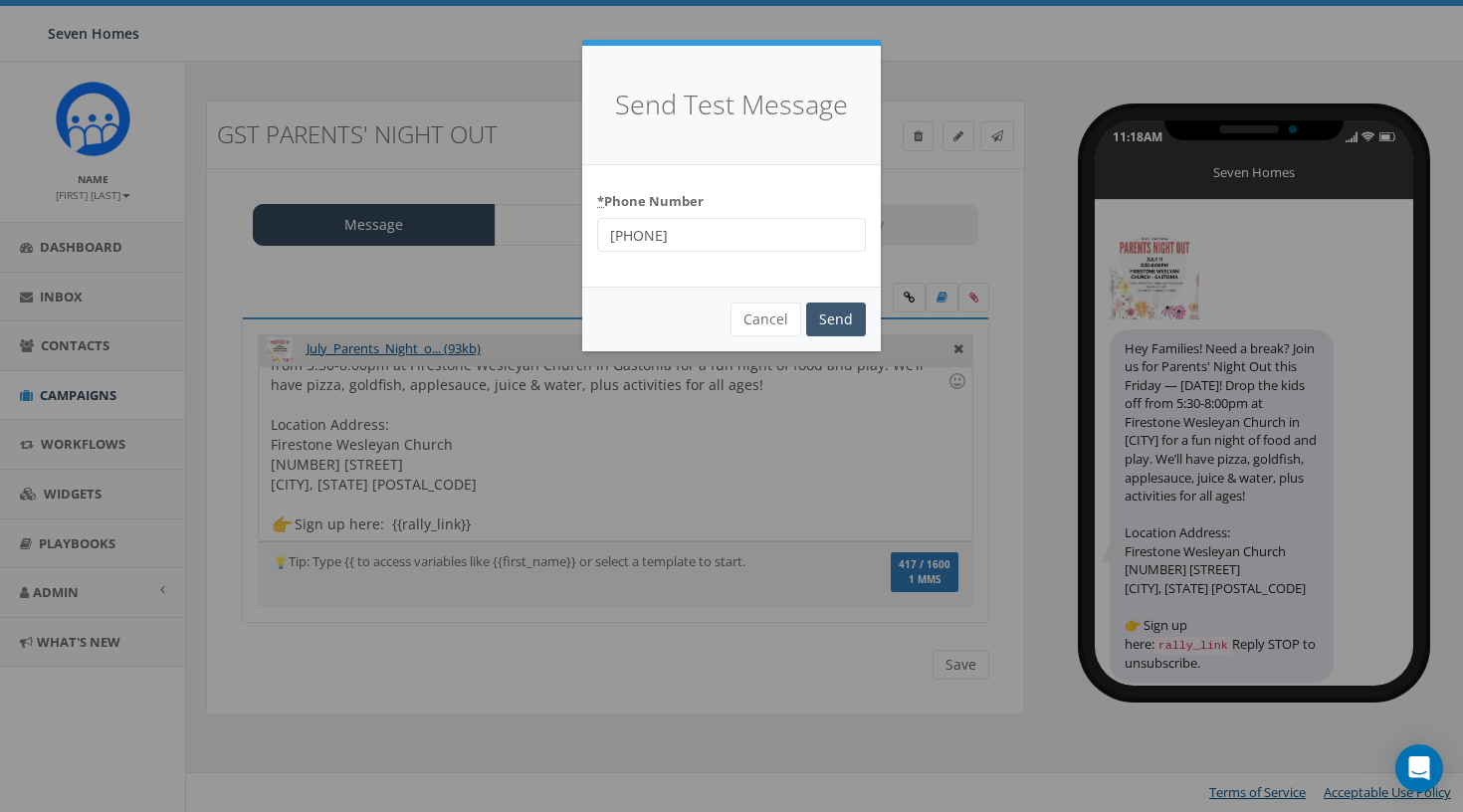 click on "Send" at bounding box center (836, 319) 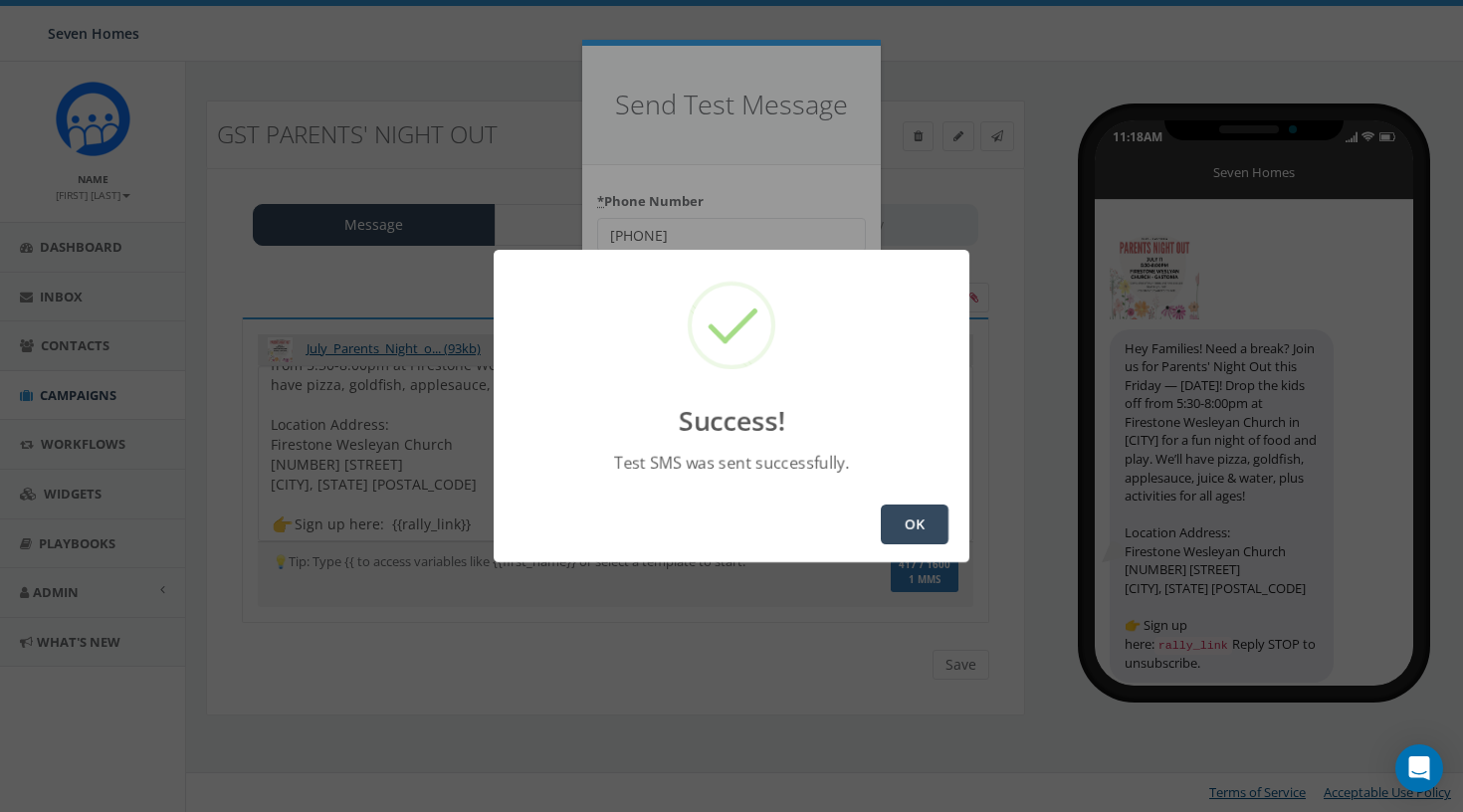 click on "OK" at bounding box center [915, 524] 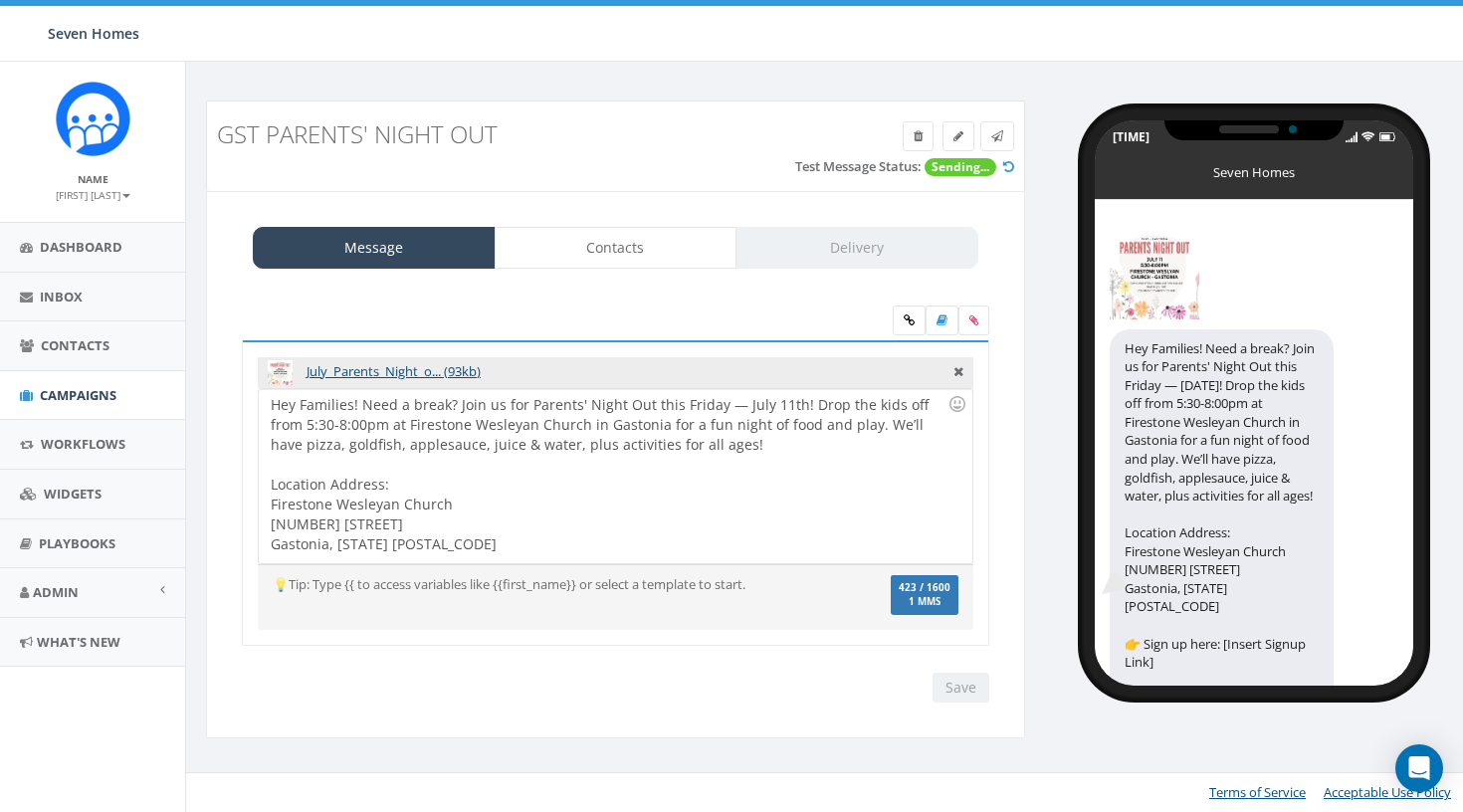 scroll, scrollTop: 0, scrollLeft: 0, axis: both 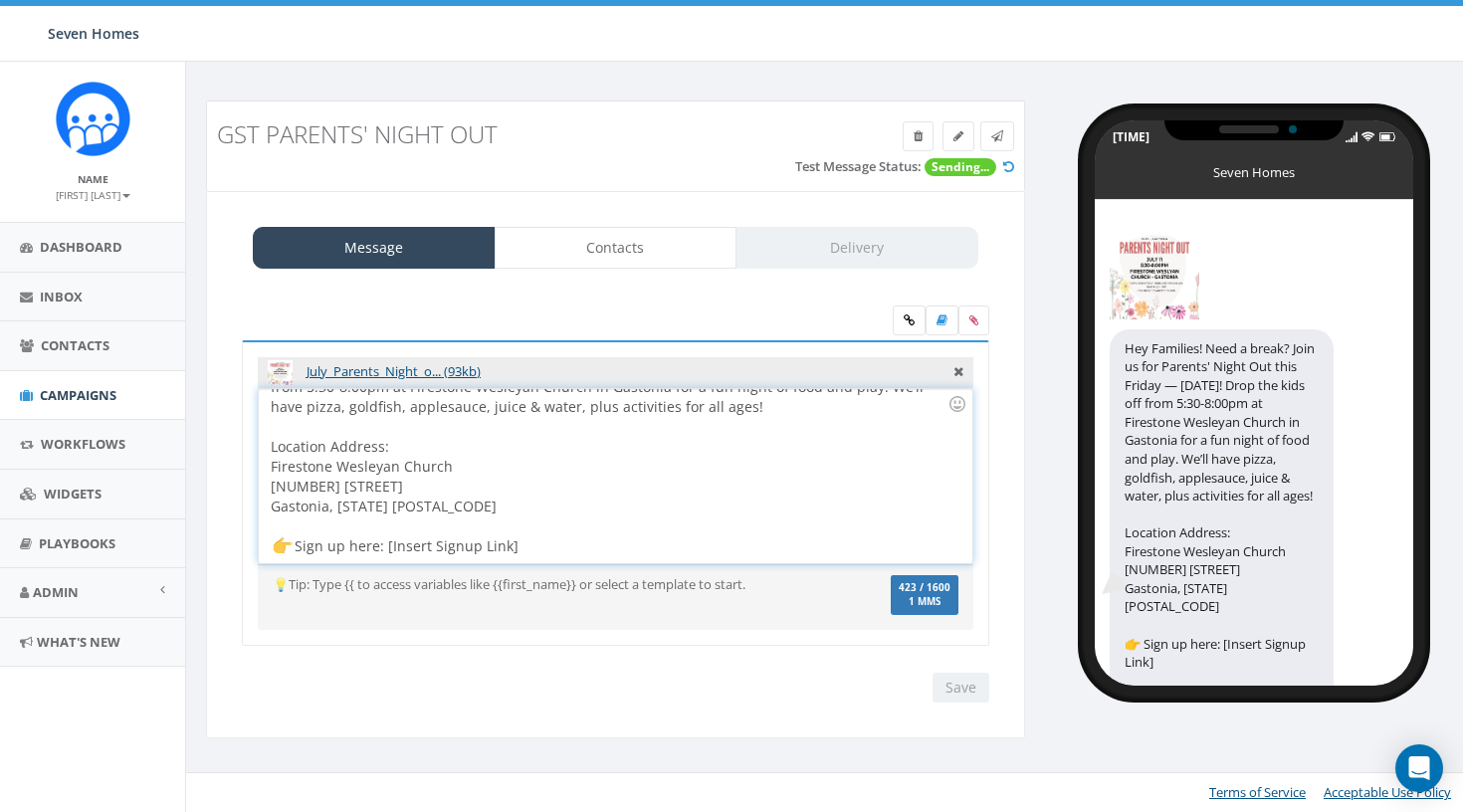 drag, startPoint x: 523, startPoint y: 545, endPoint x: 387, endPoint y: 545, distance: 136 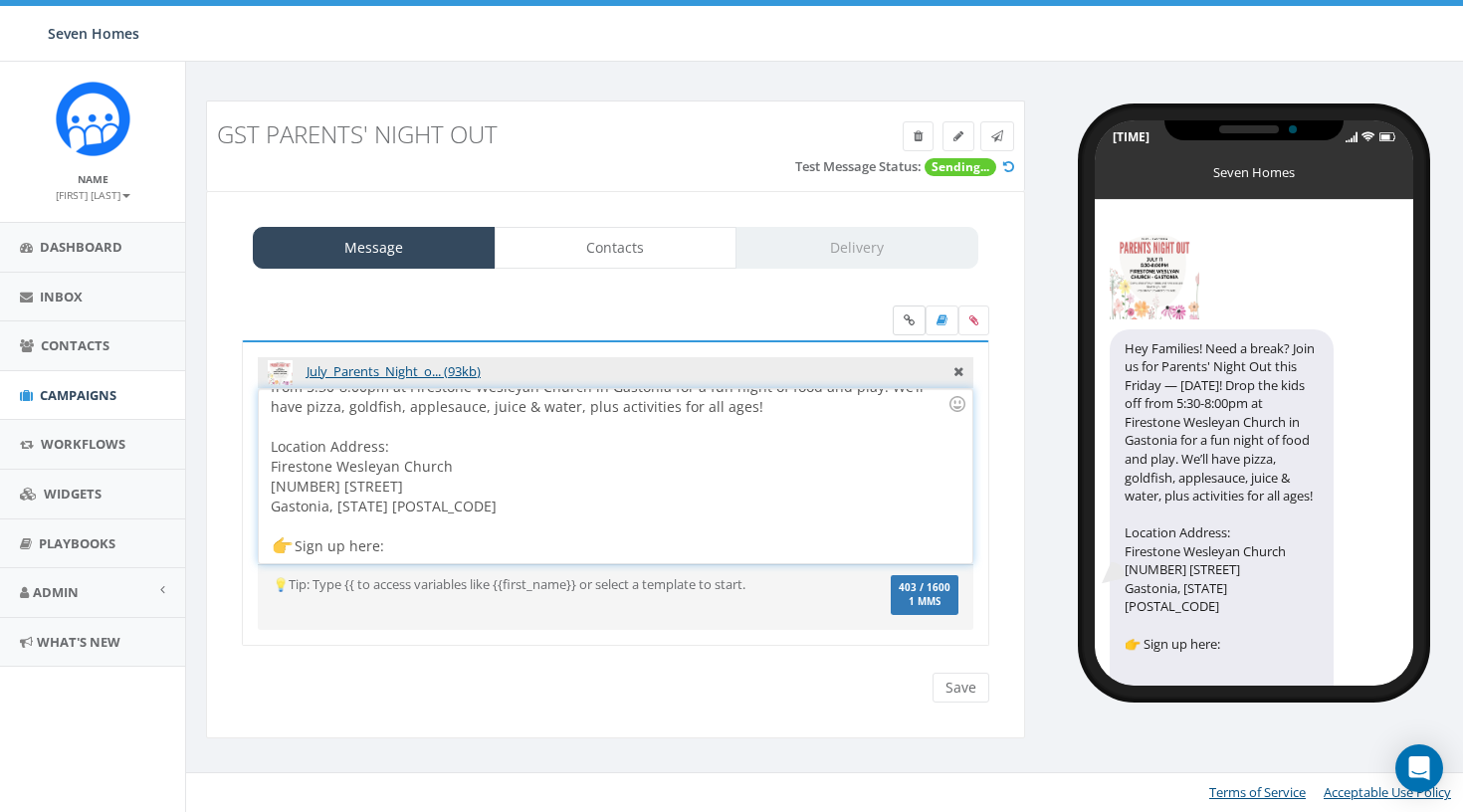 click at bounding box center [909, 320] 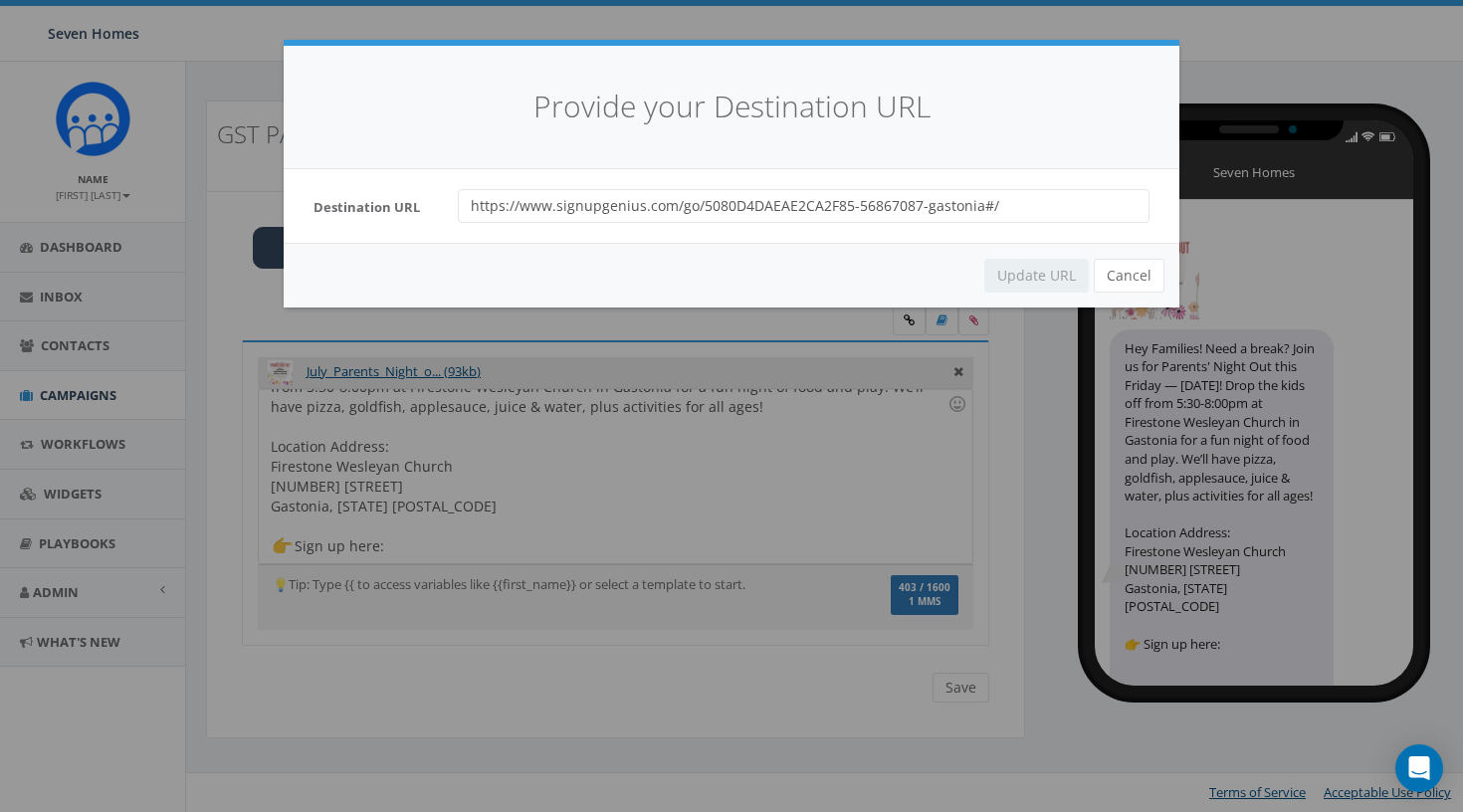 click on "Update URL     Cancel" at bounding box center (732, 275) 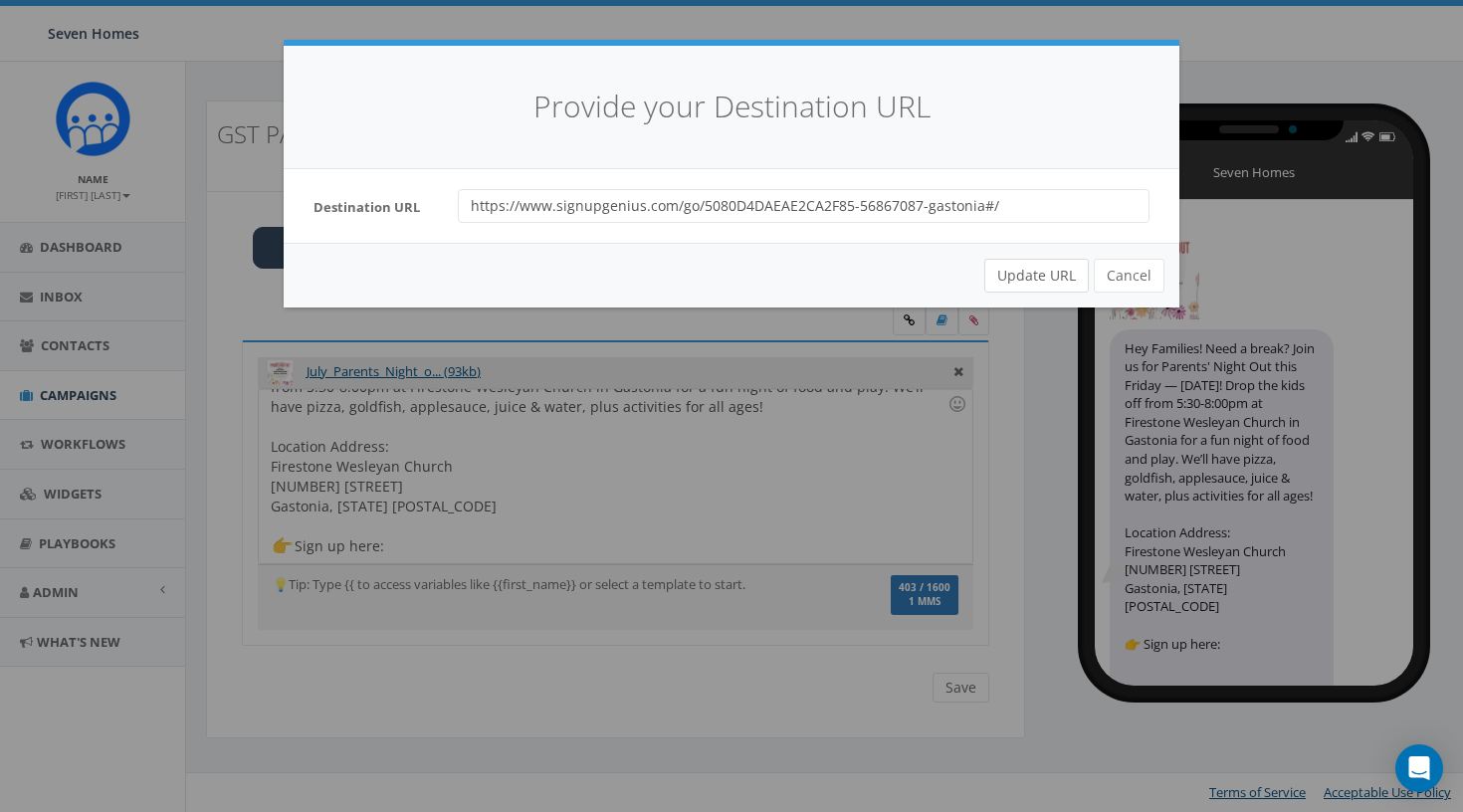click on "Update URL" at bounding box center [1036, 276] 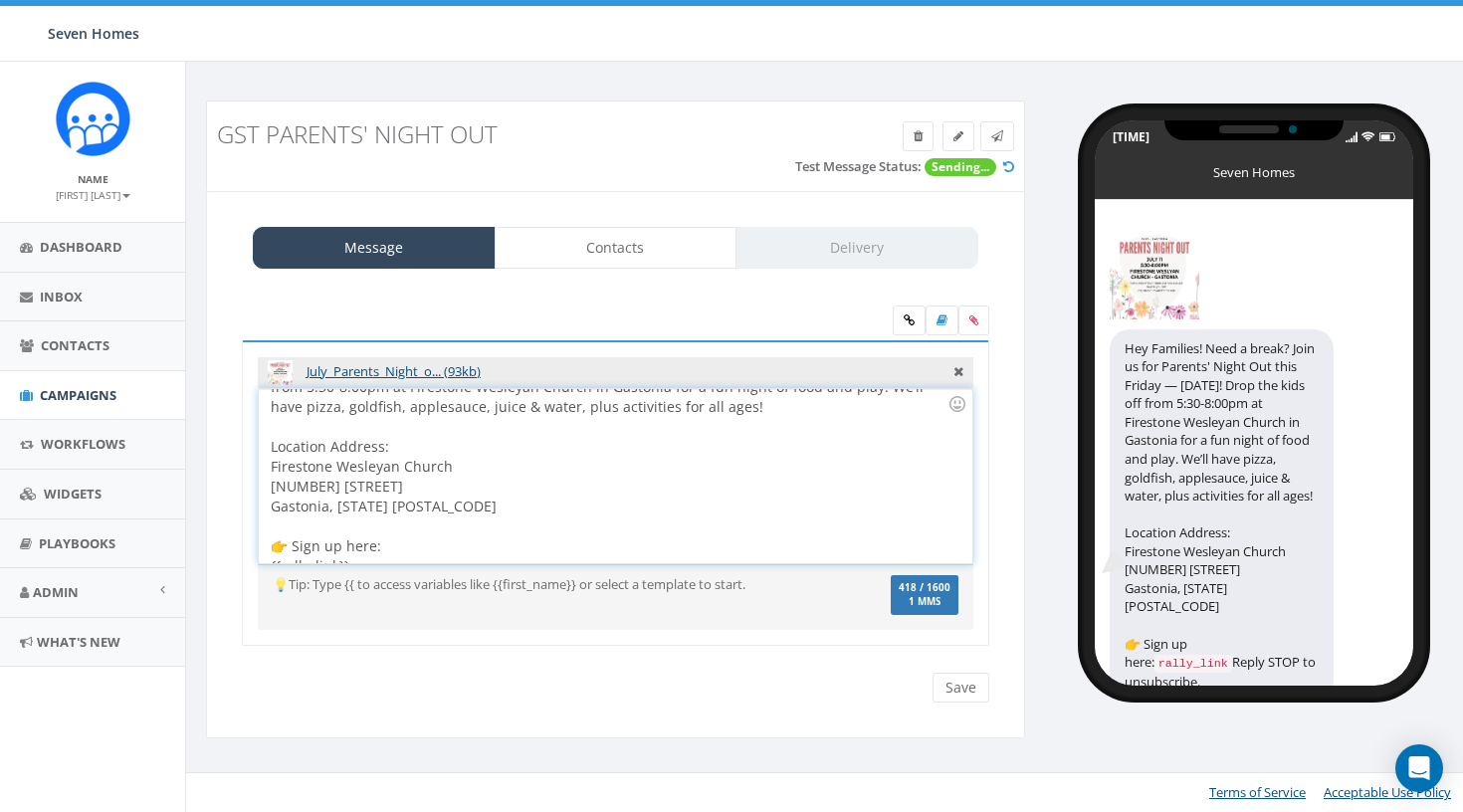 click on "Hey Families! Need a break? Join us for Parents' Night Out this Friday — July 11th! Drop the kids off from 5:30-8:00pm at Firestone Wesleyan Church in Gastonia for a fun night of food and play. We’ll have pizza, goldfish, applesauce, juice & water, plus activities for all ages! Location Address: Firestone Wesleyan Church 1700 Union Rd Gastonia, NC 28054 👉 Sign up here:   {{rally_link}}" at bounding box center (615, 476) 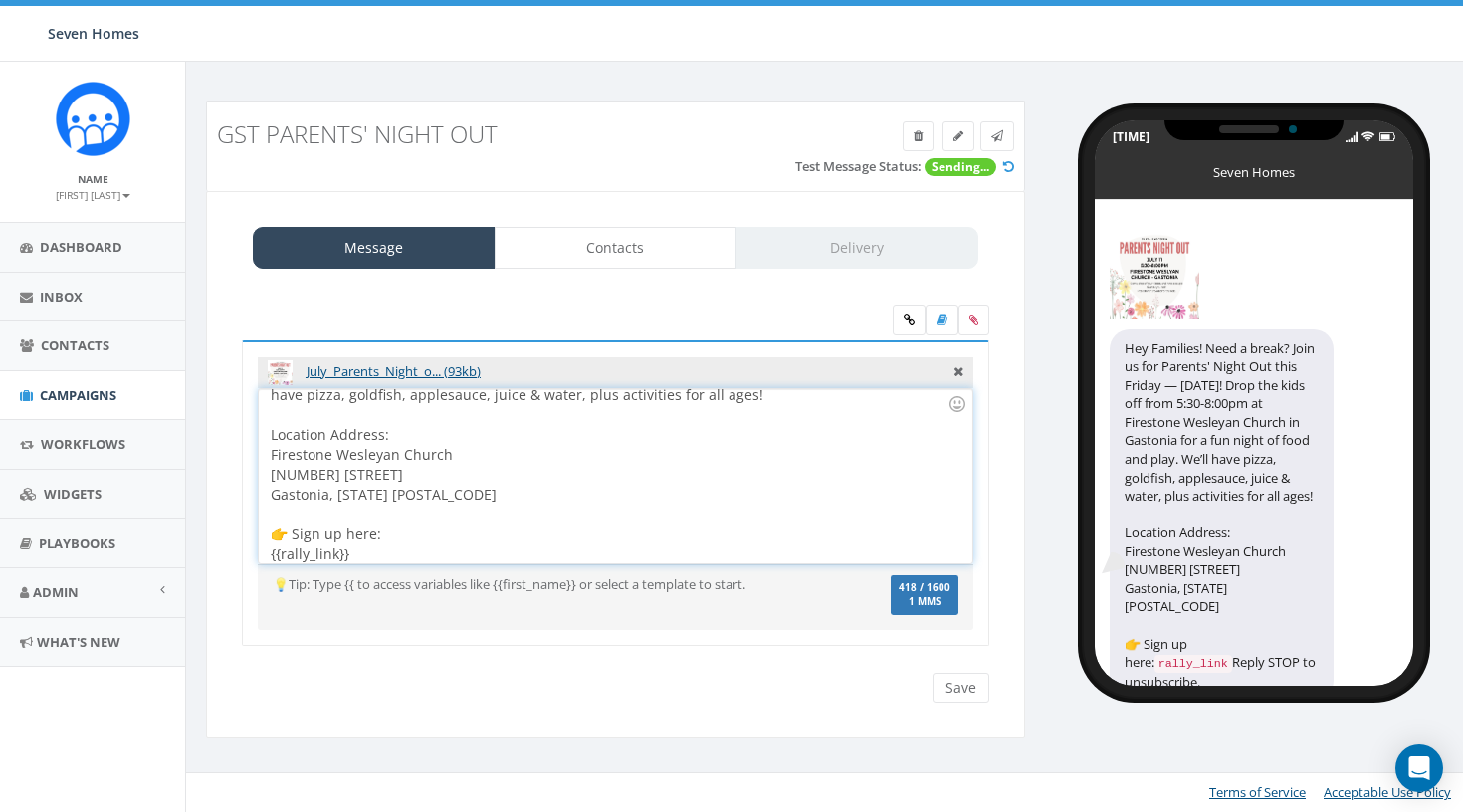 scroll, scrollTop: 37, scrollLeft: 0, axis: vertical 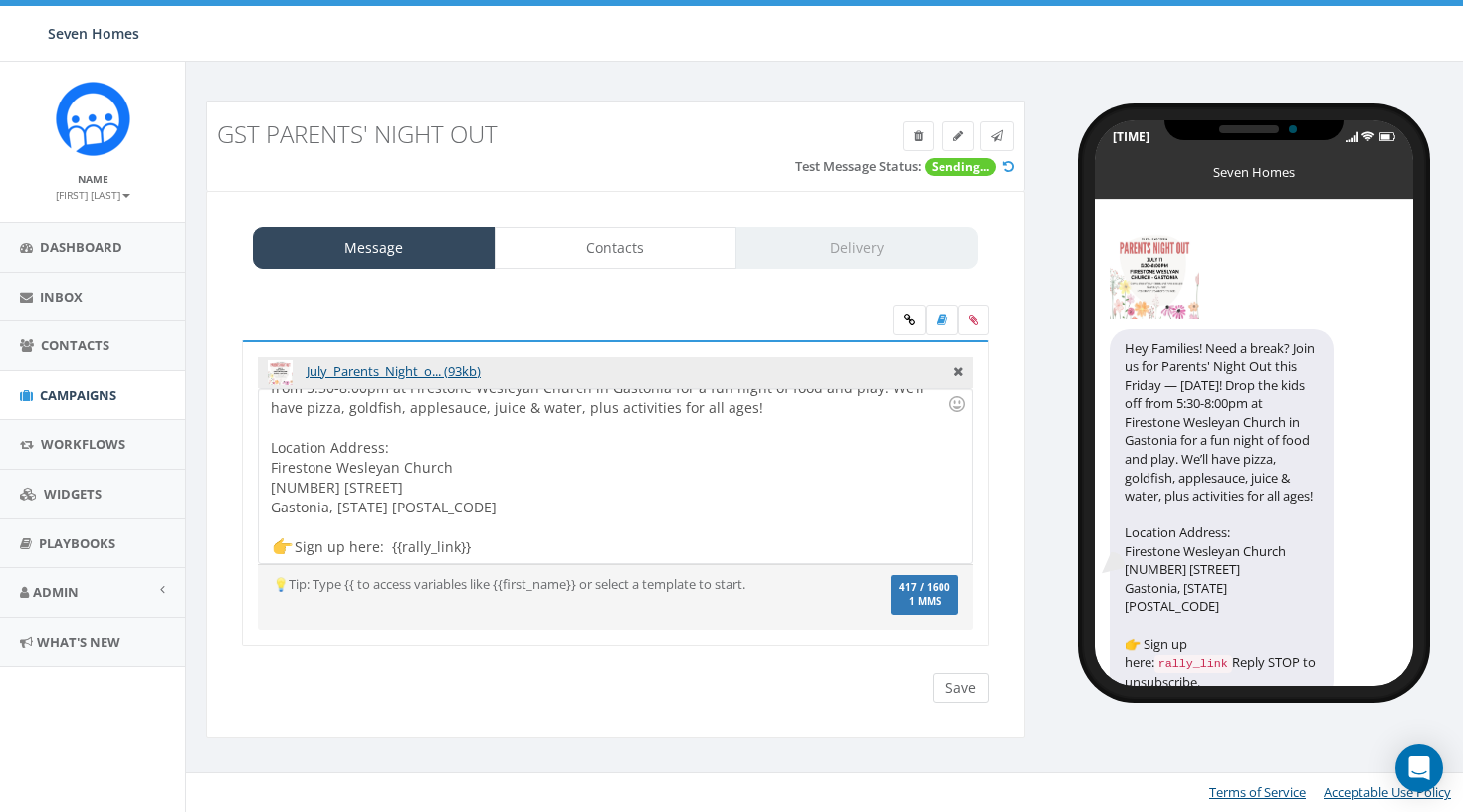 click on "Save" at bounding box center (960, 688) 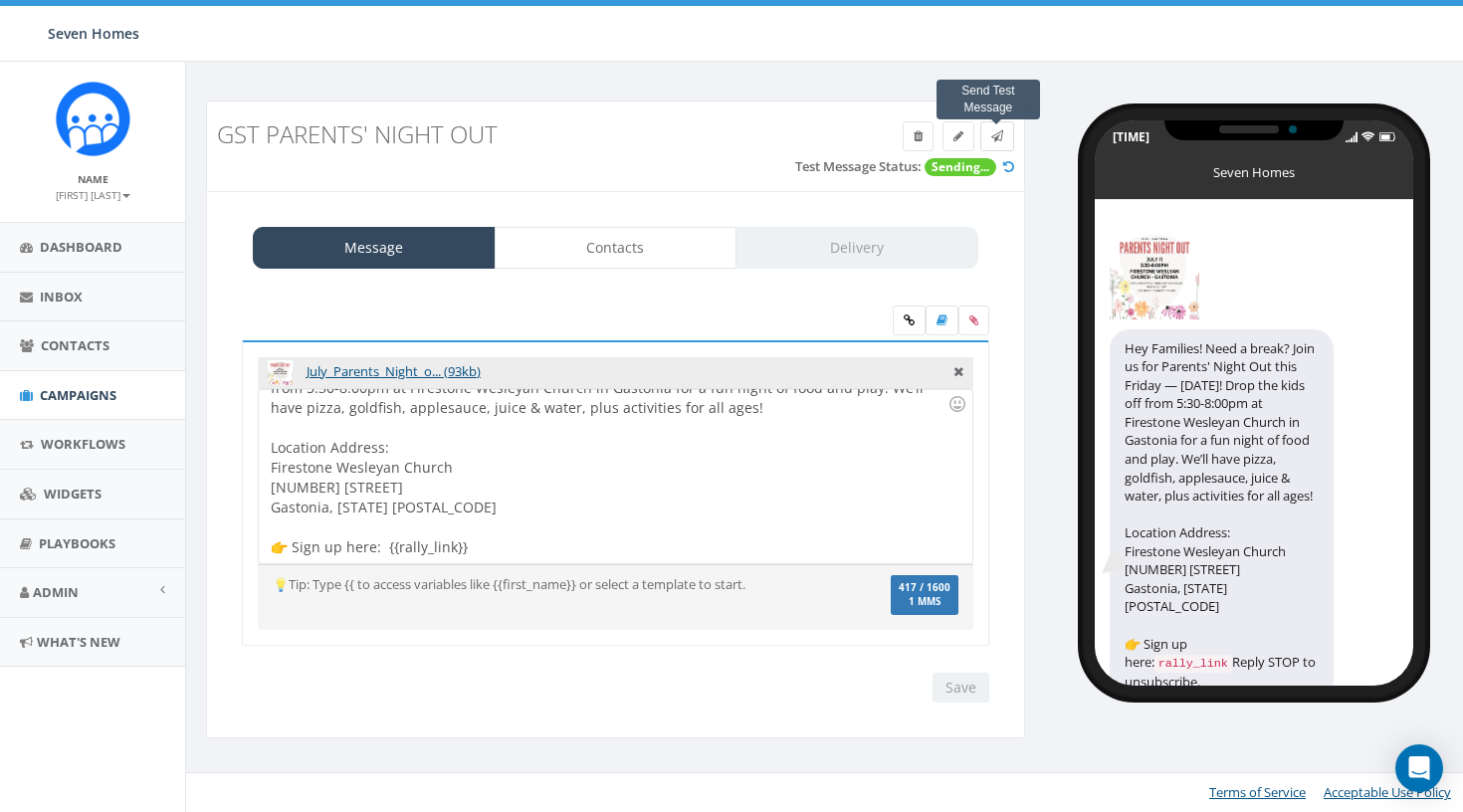 click at bounding box center [997, 136] 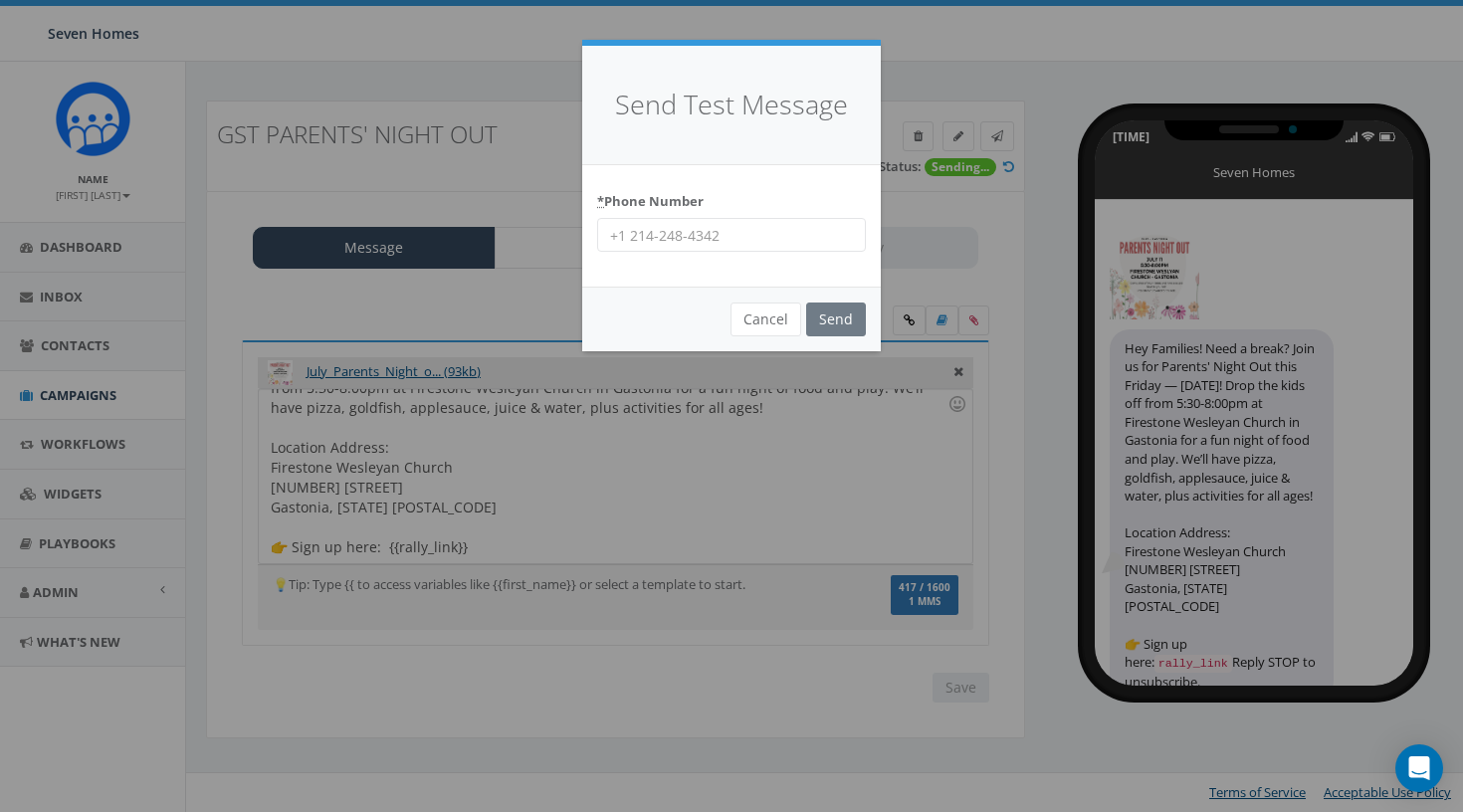 click on "*   Phone Number" at bounding box center [732, 235] 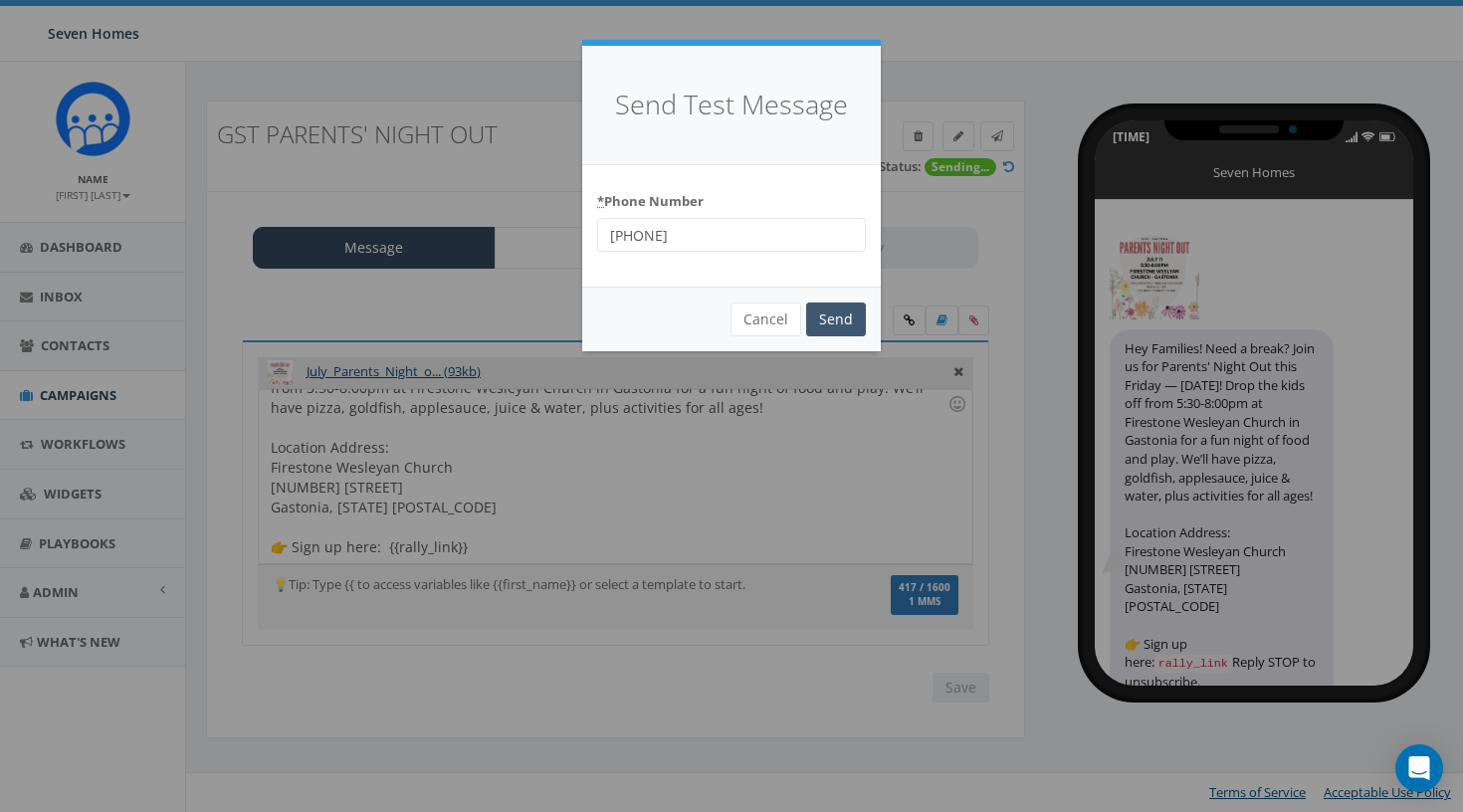 type on "7042150484" 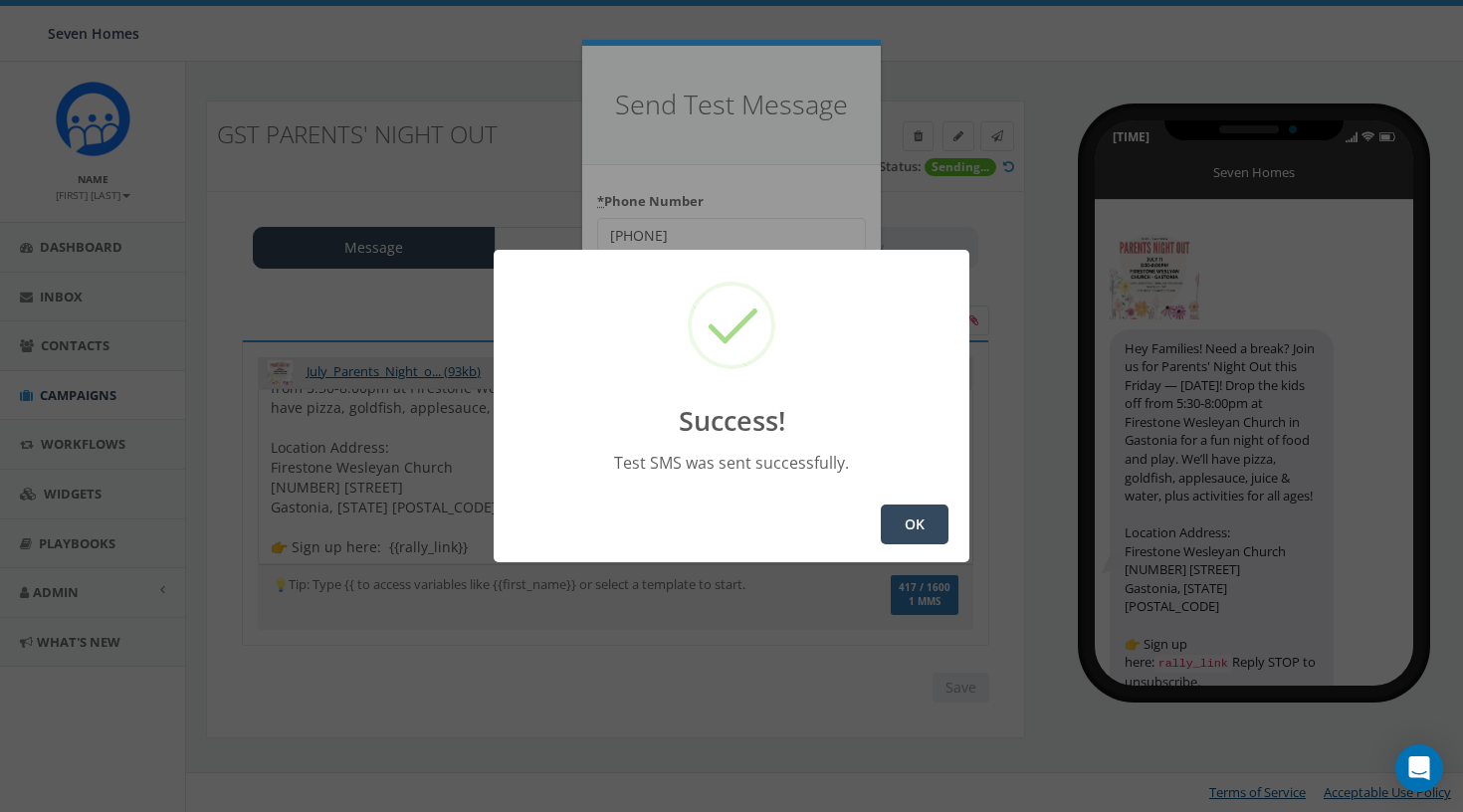 click on "OK" at bounding box center (915, 524) 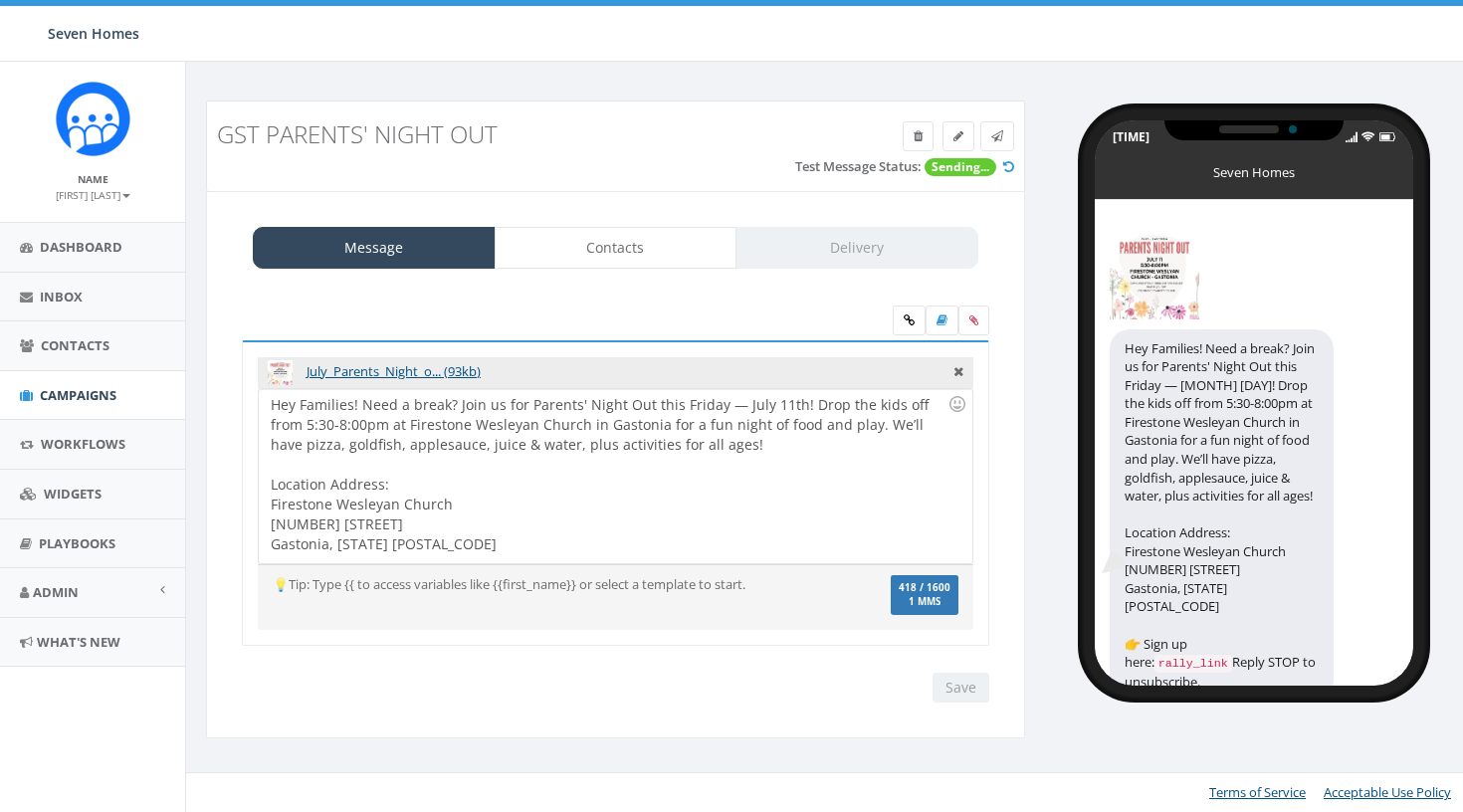 scroll, scrollTop: 0, scrollLeft: 0, axis: both 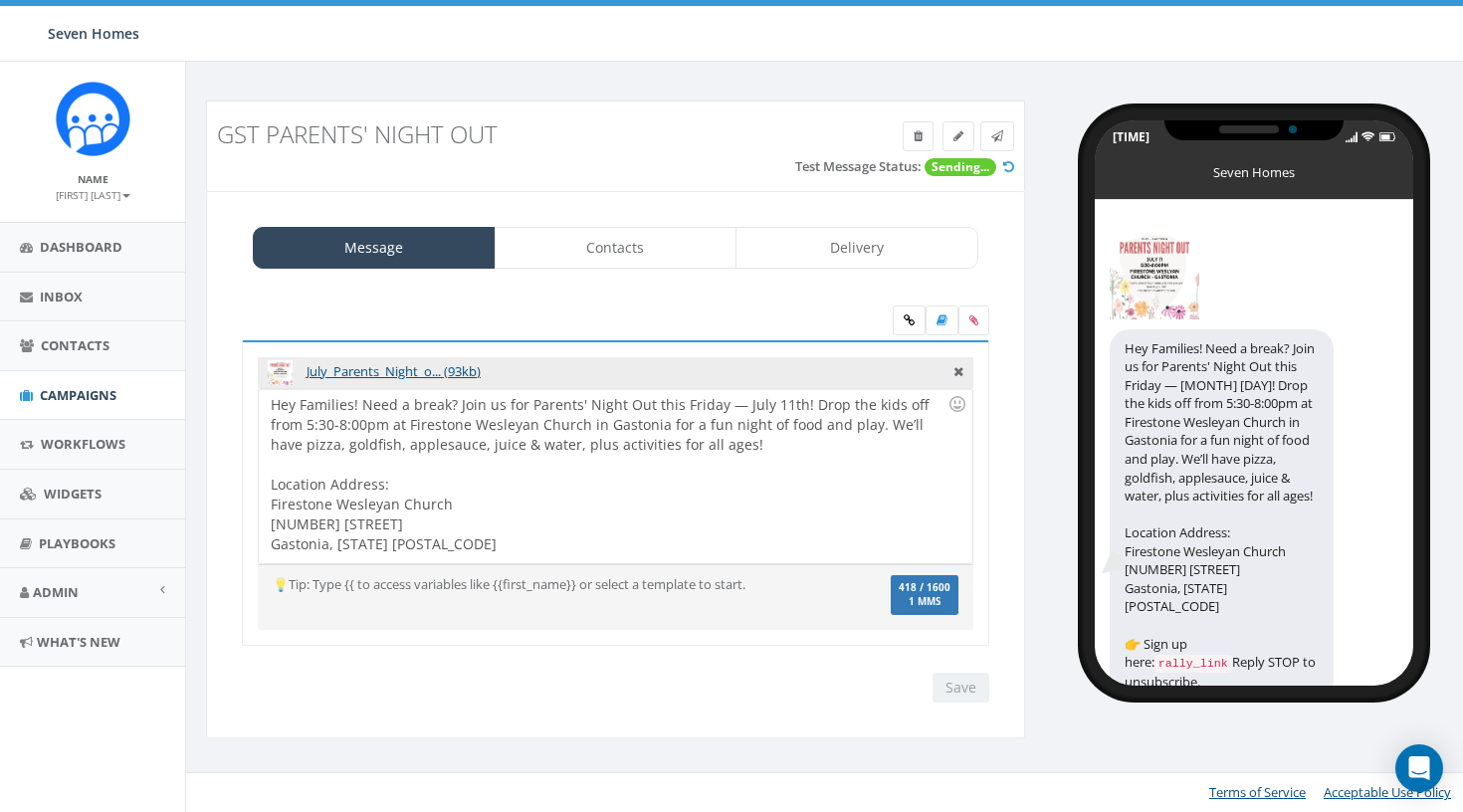 click on "Hey Families! Need a break? Join us for Parents' Night Out this Friday — July 11th! Drop the kids off from 5:30-8:00pm at Firestone Wesleyan Church in Gastonia for a fun night of food and play. We’ll have pizza, goldfish, applesauce, juice & water, plus activities for all ages! Location Address: Firestone Wesleyan Church 1700 Union Rd Gastonia, NC 28054  Sign up here:  {{rally_link}}" at bounding box center [615, 476] 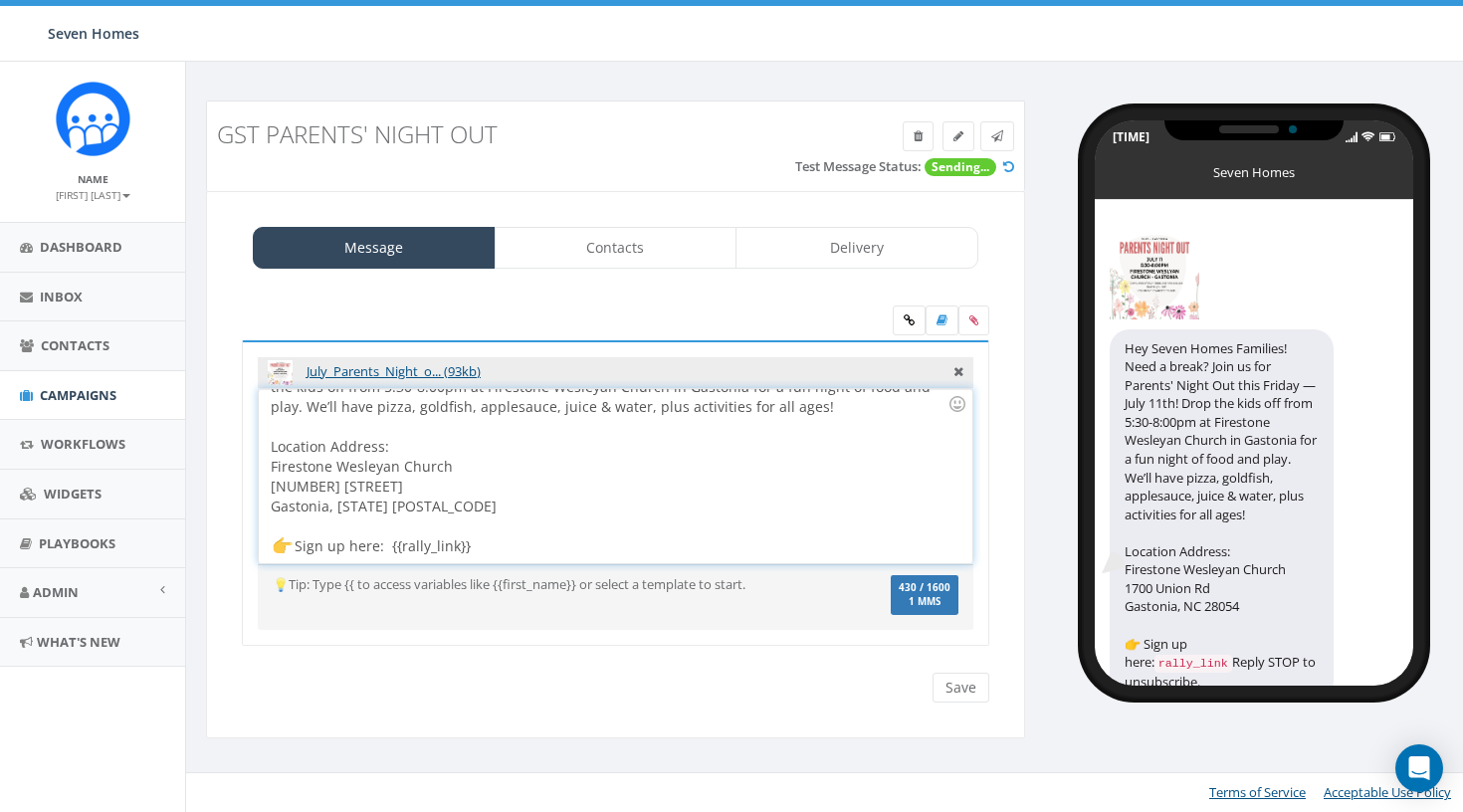 scroll, scrollTop: 39, scrollLeft: 0, axis: vertical 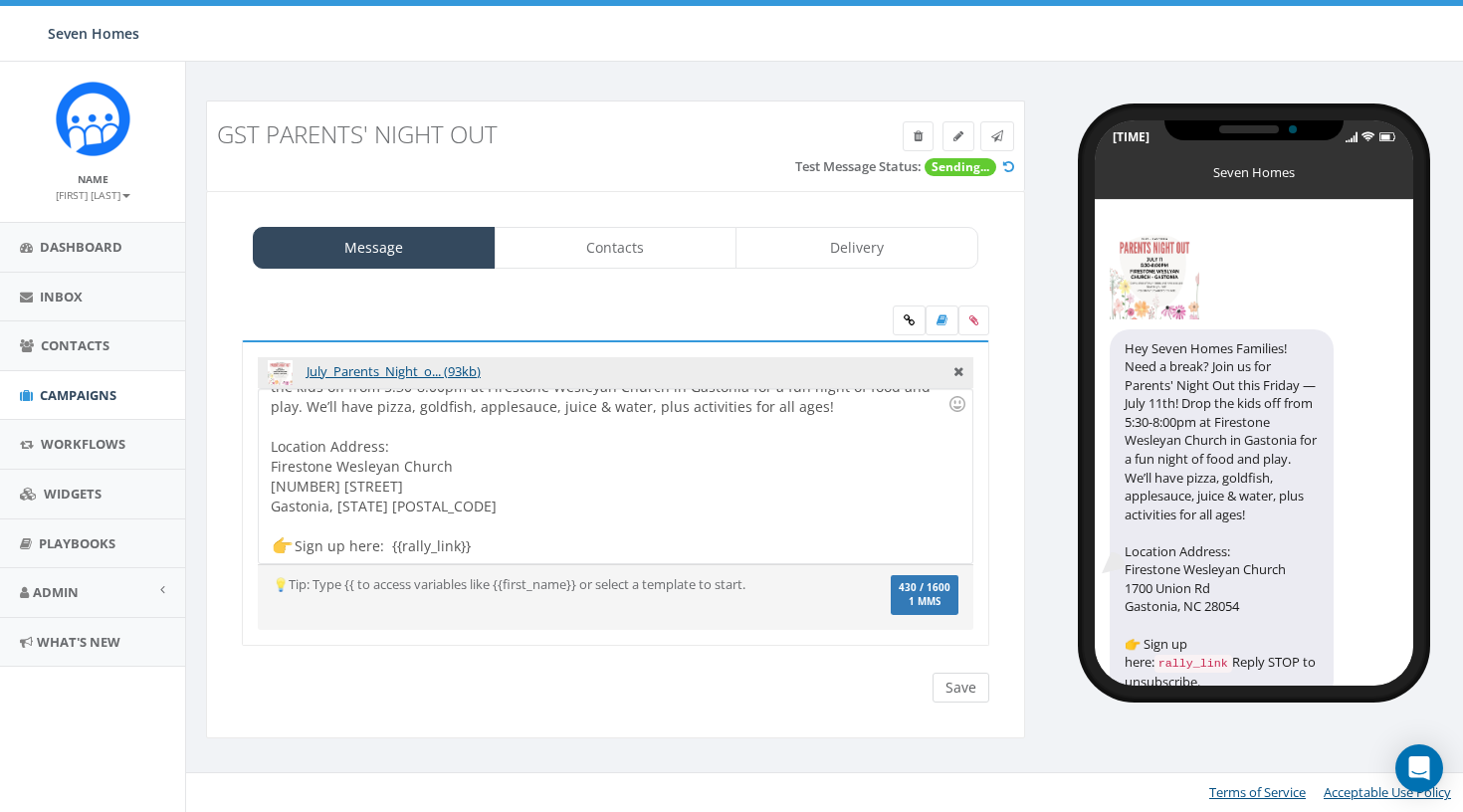 click on "Save" at bounding box center [960, 688] 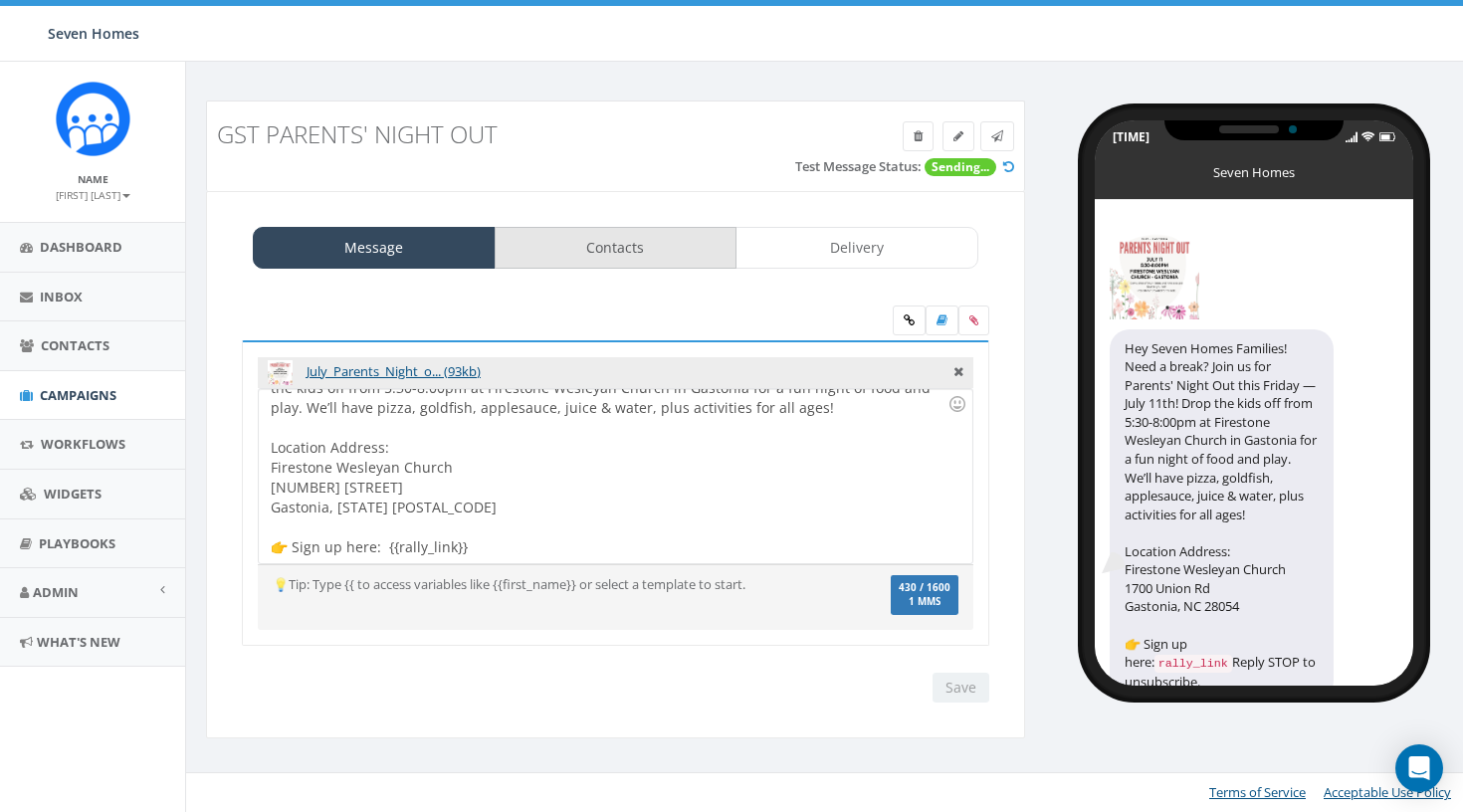 click on "Contacts" at bounding box center (616, 248) 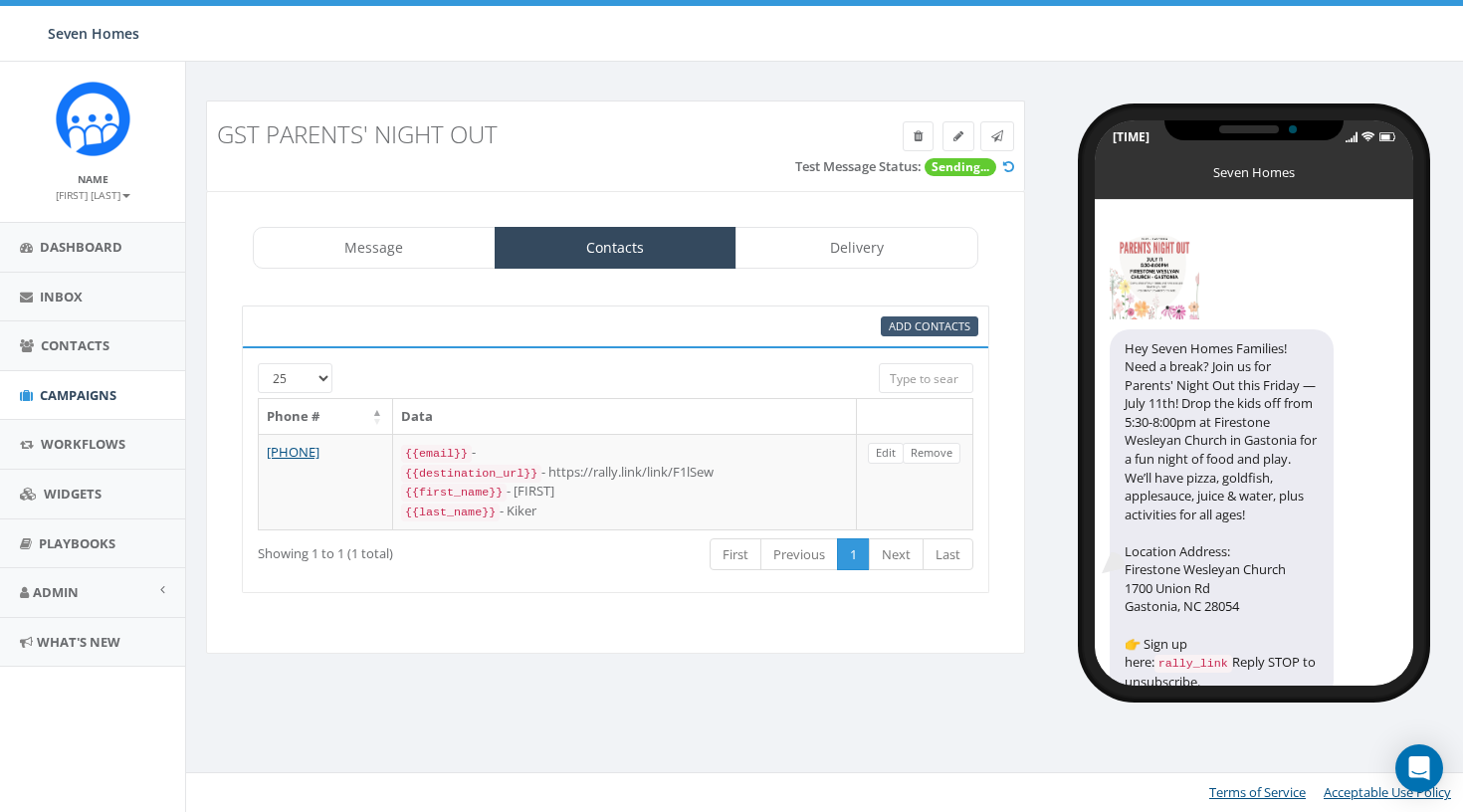 click on "Add Contacts CSV files only" at bounding box center (930, 326) 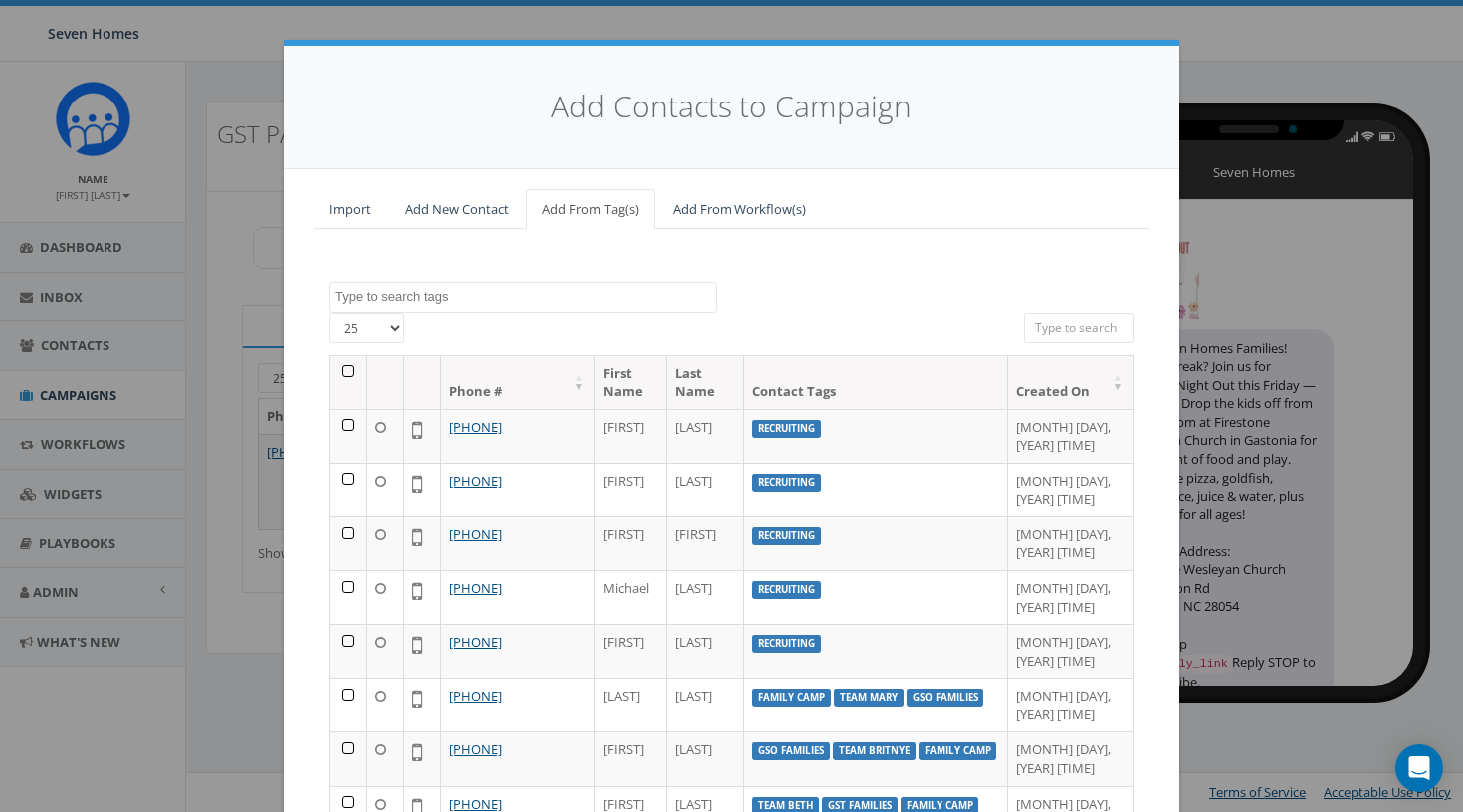 click at bounding box center [525, 297] 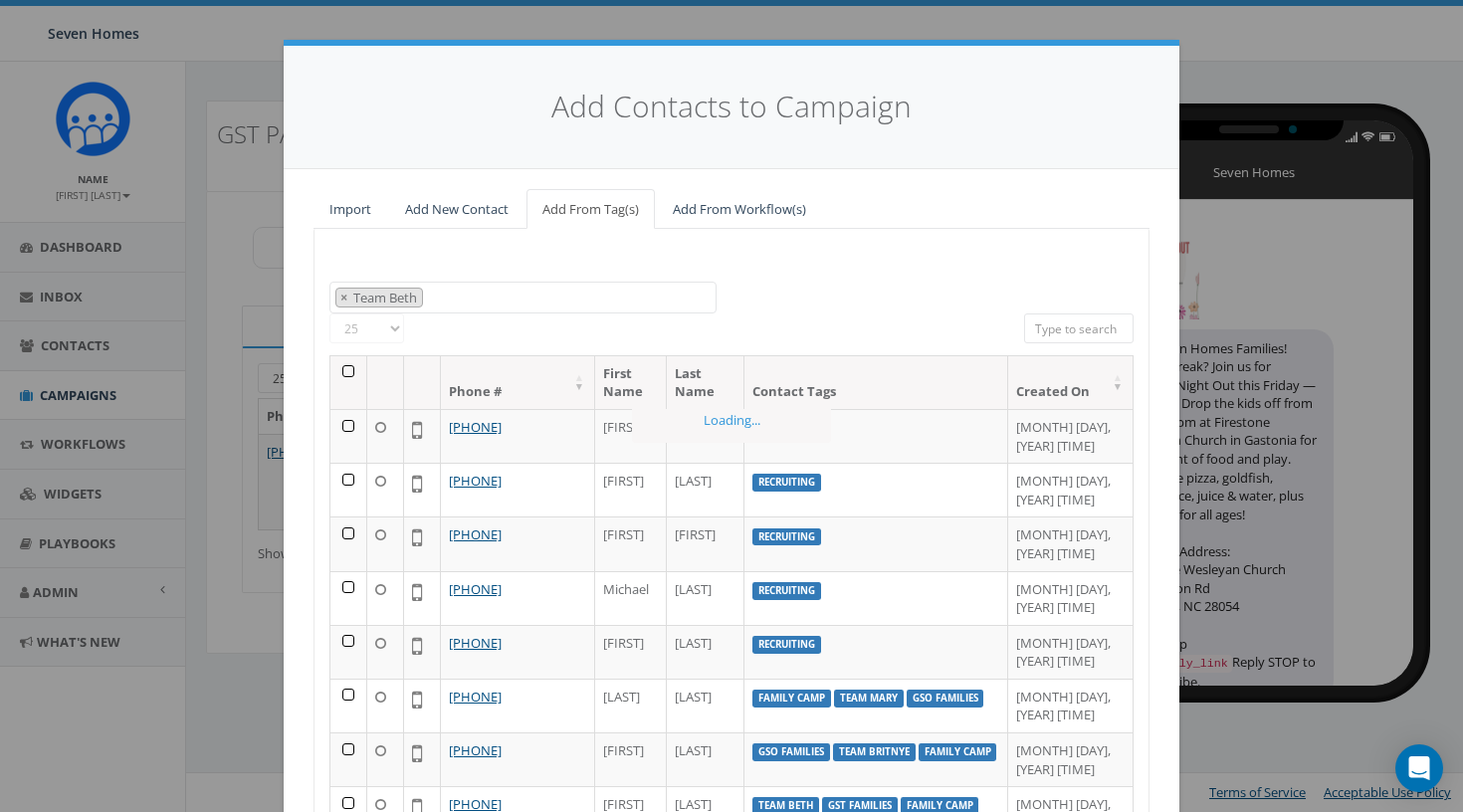 scroll, scrollTop: 394, scrollLeft: 0, axis: vertical 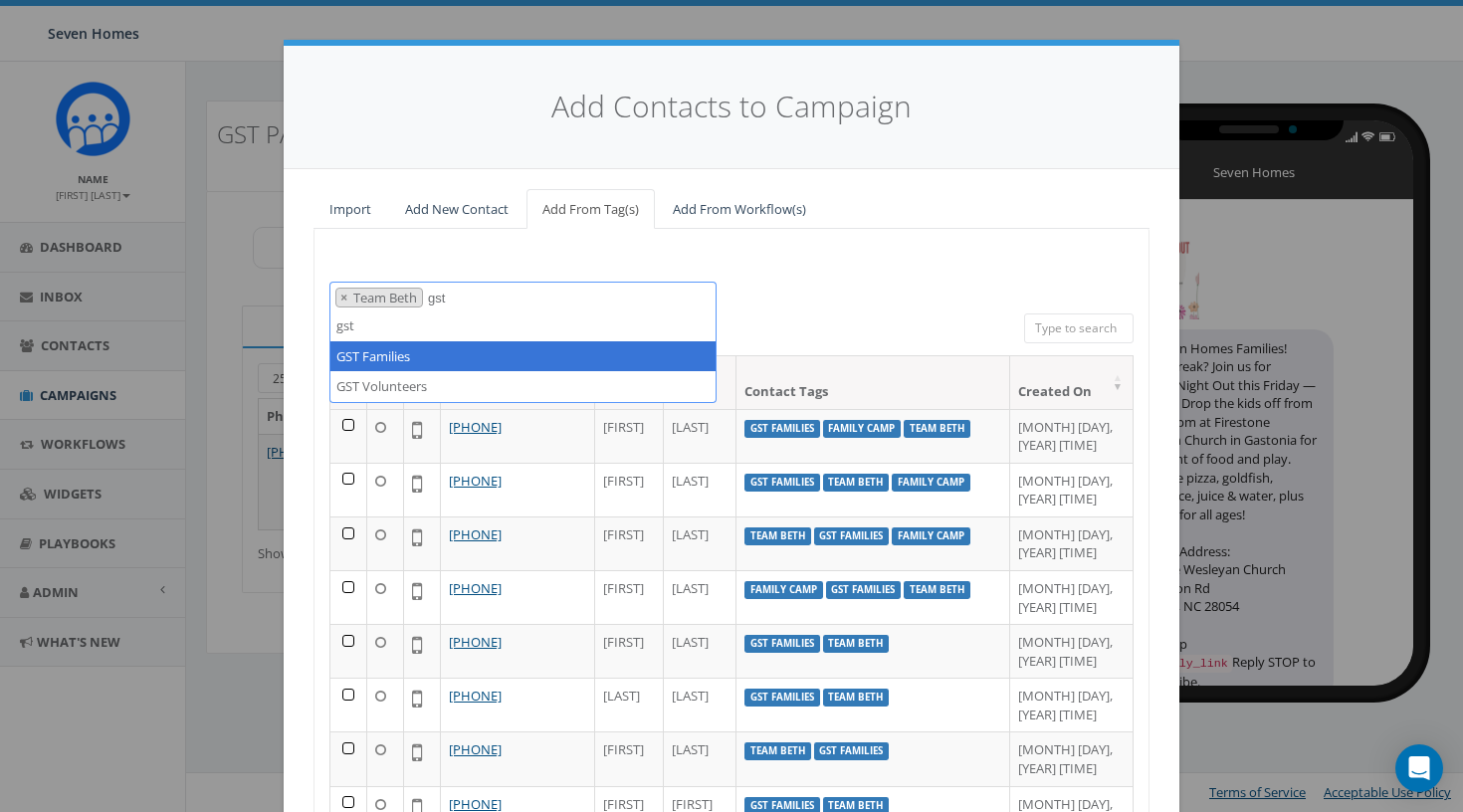 type on "gst" 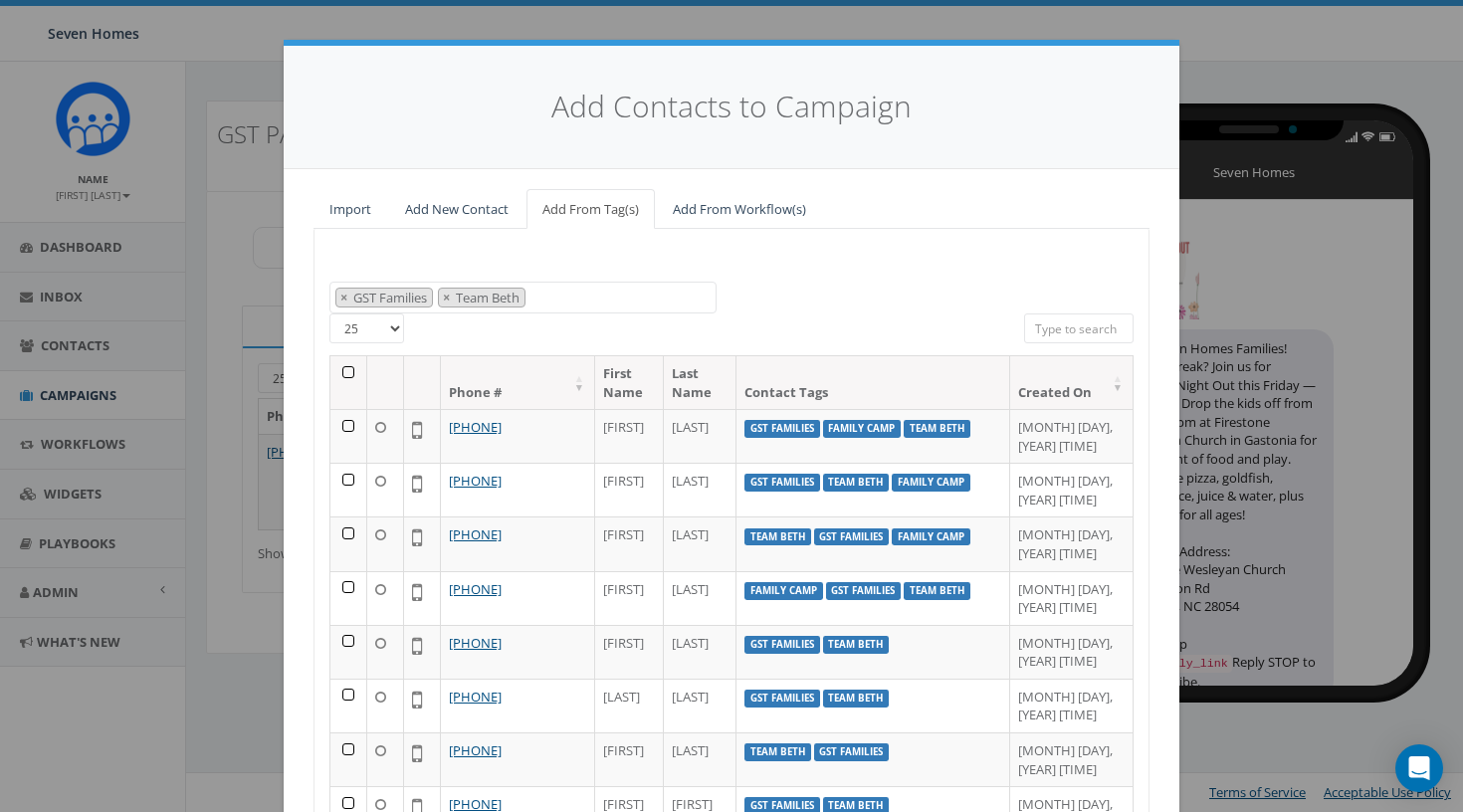 click at bounding box center (348, 382) 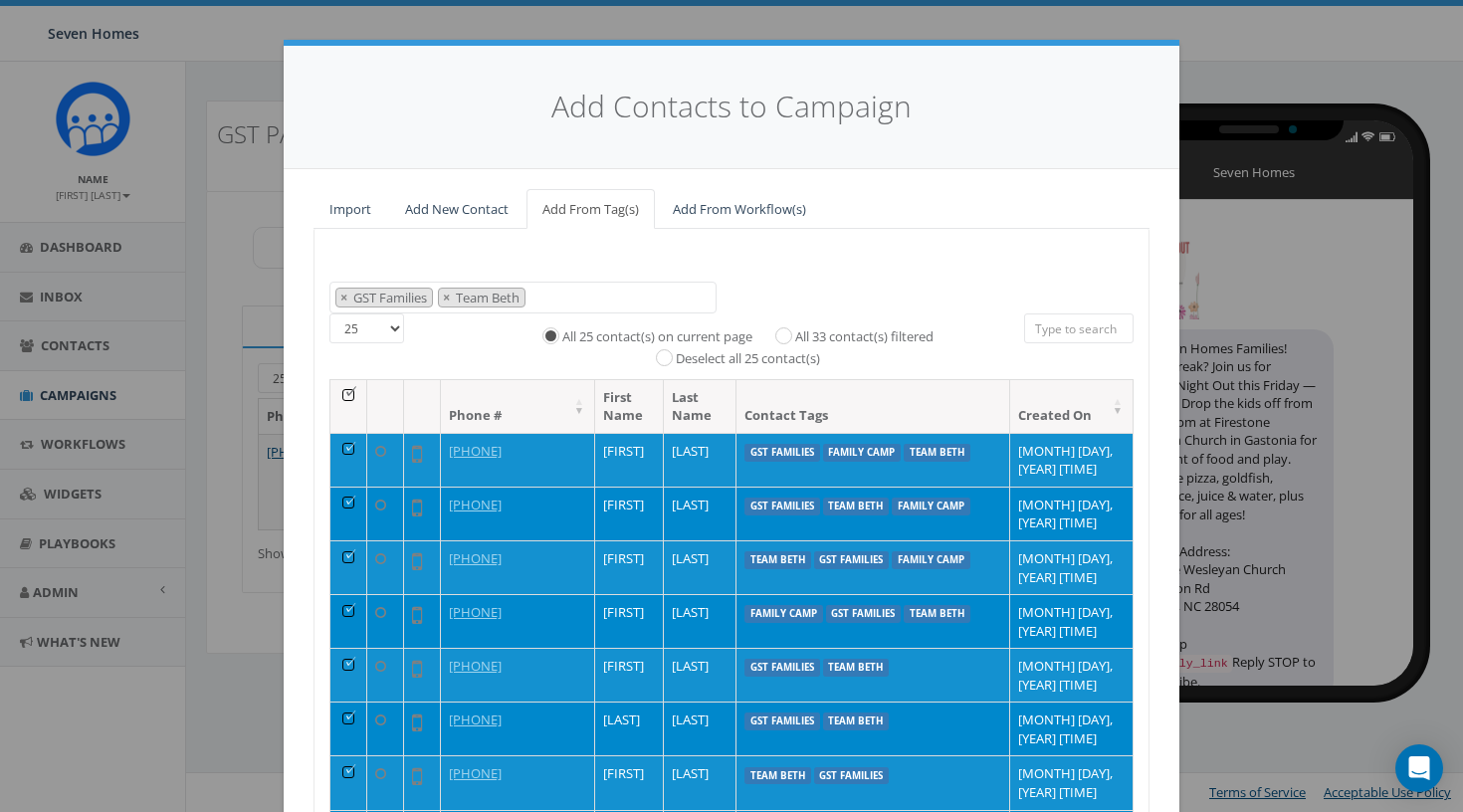 click on "All 33 contact(s) filtered" at bounding box center (864, 337) 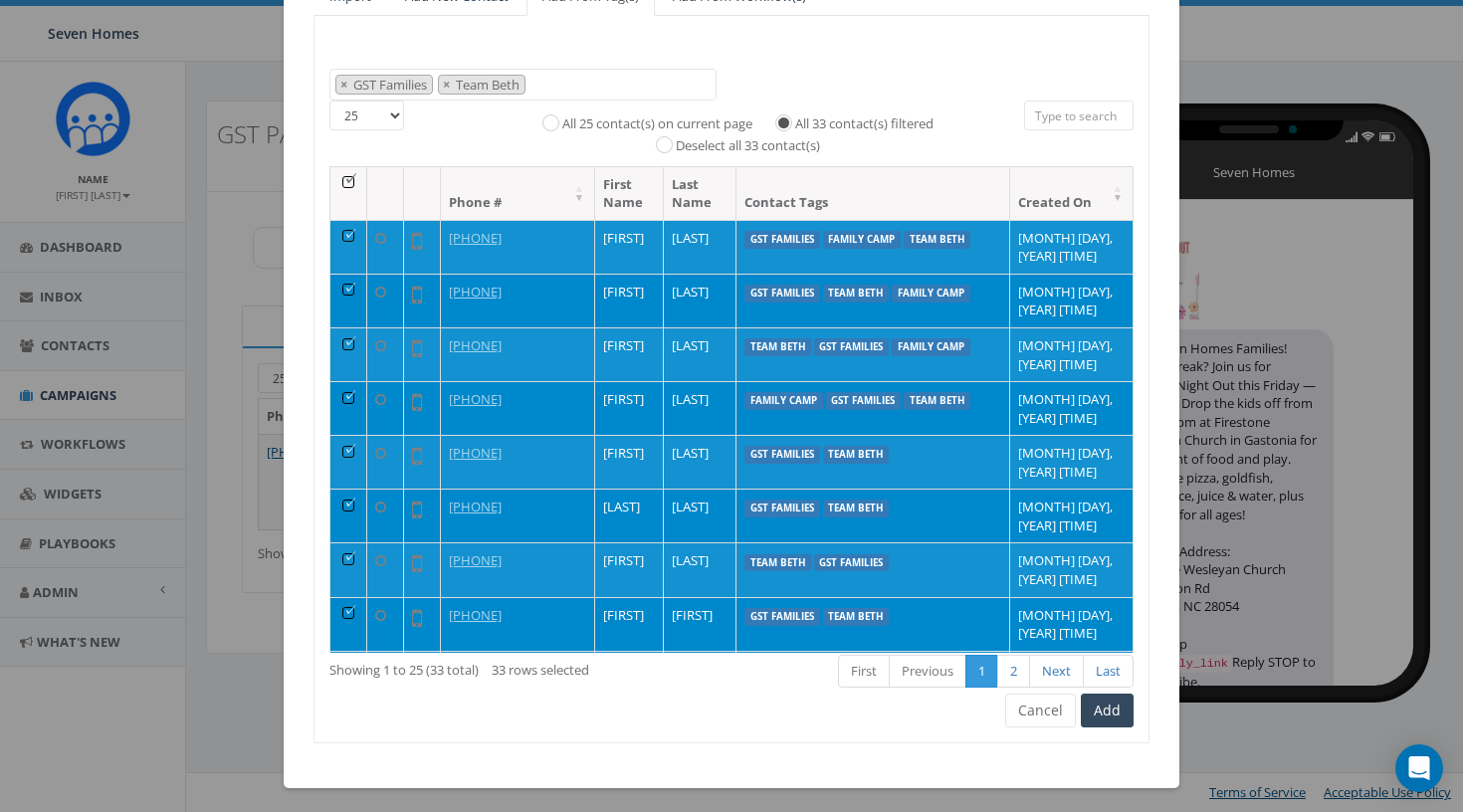 scroll, scrollTop: 212, scrollLeft: 0, axis: vertical 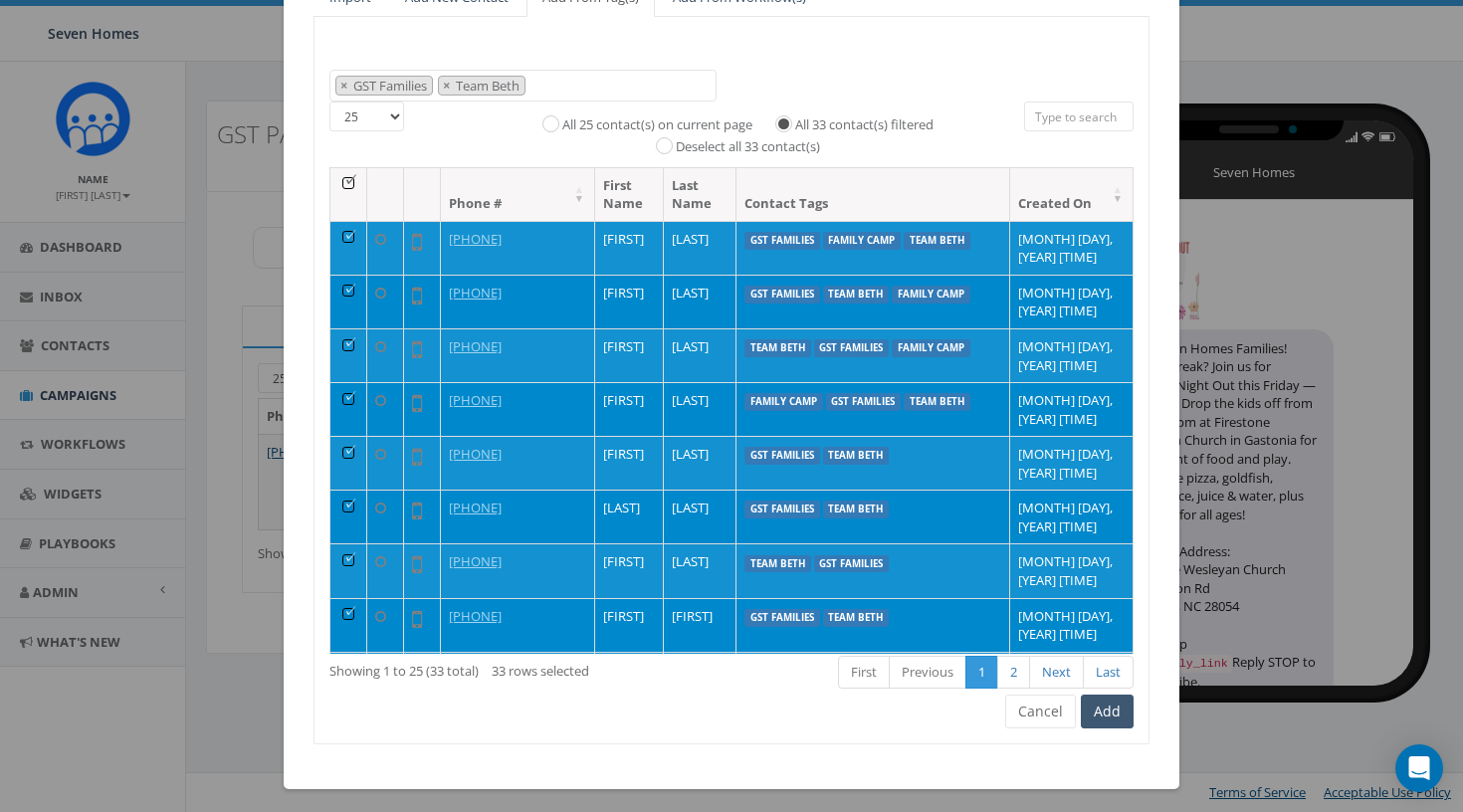 click on "Add" at bounding box center (1107, 711) 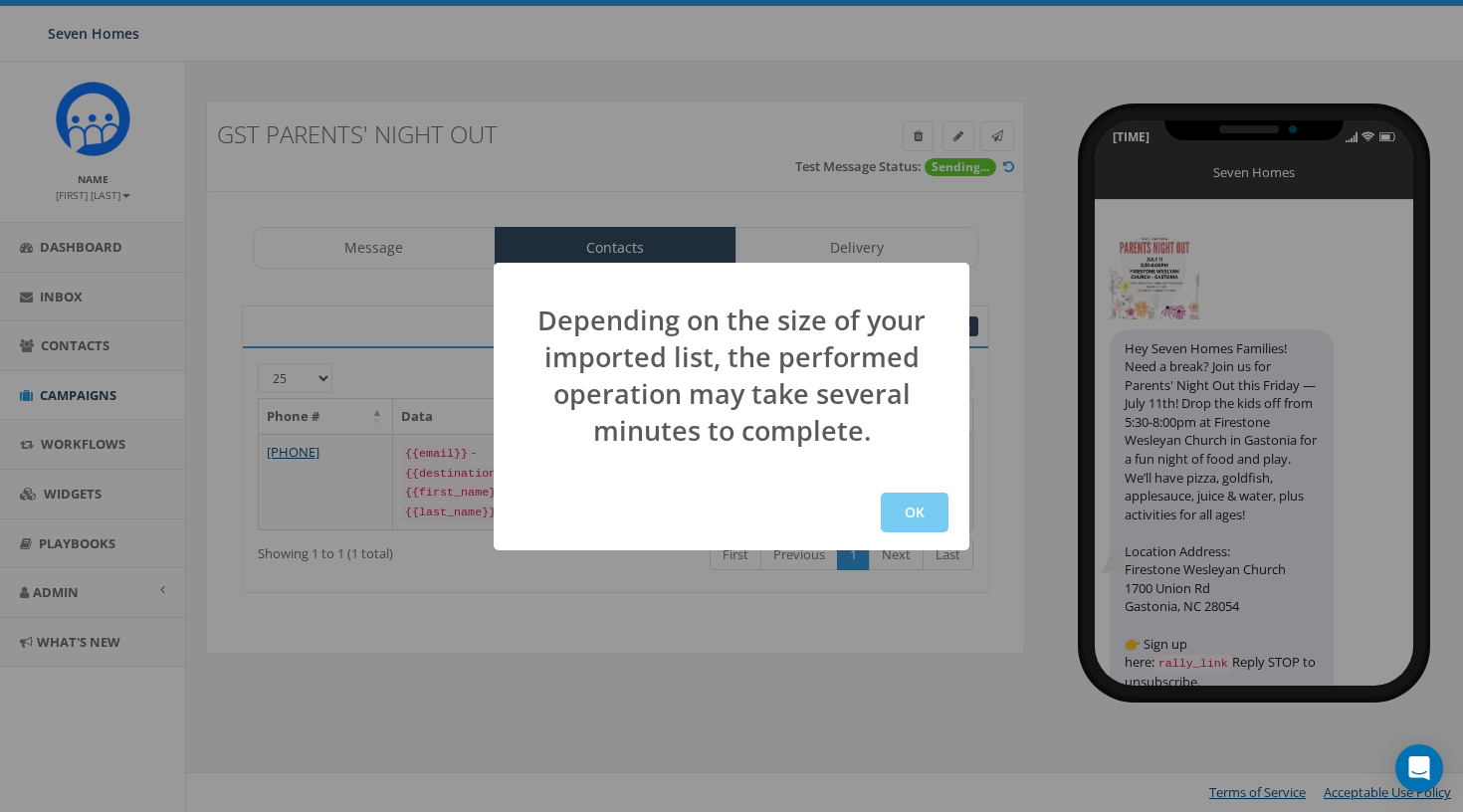 click on "OK" at bounding box center [915, 512] 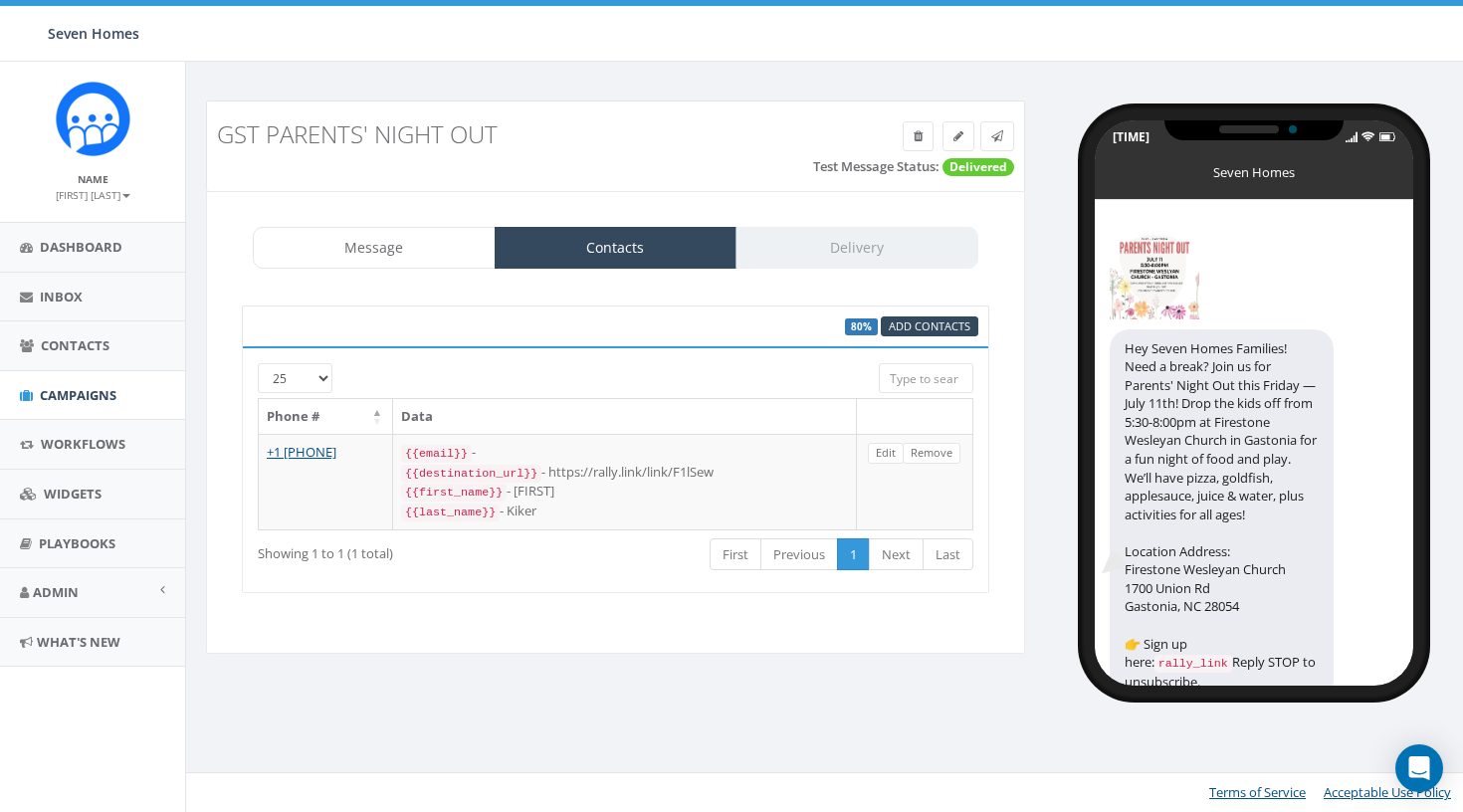 scroll, scrollTop: 0, scrollLeft: 0, axis: both 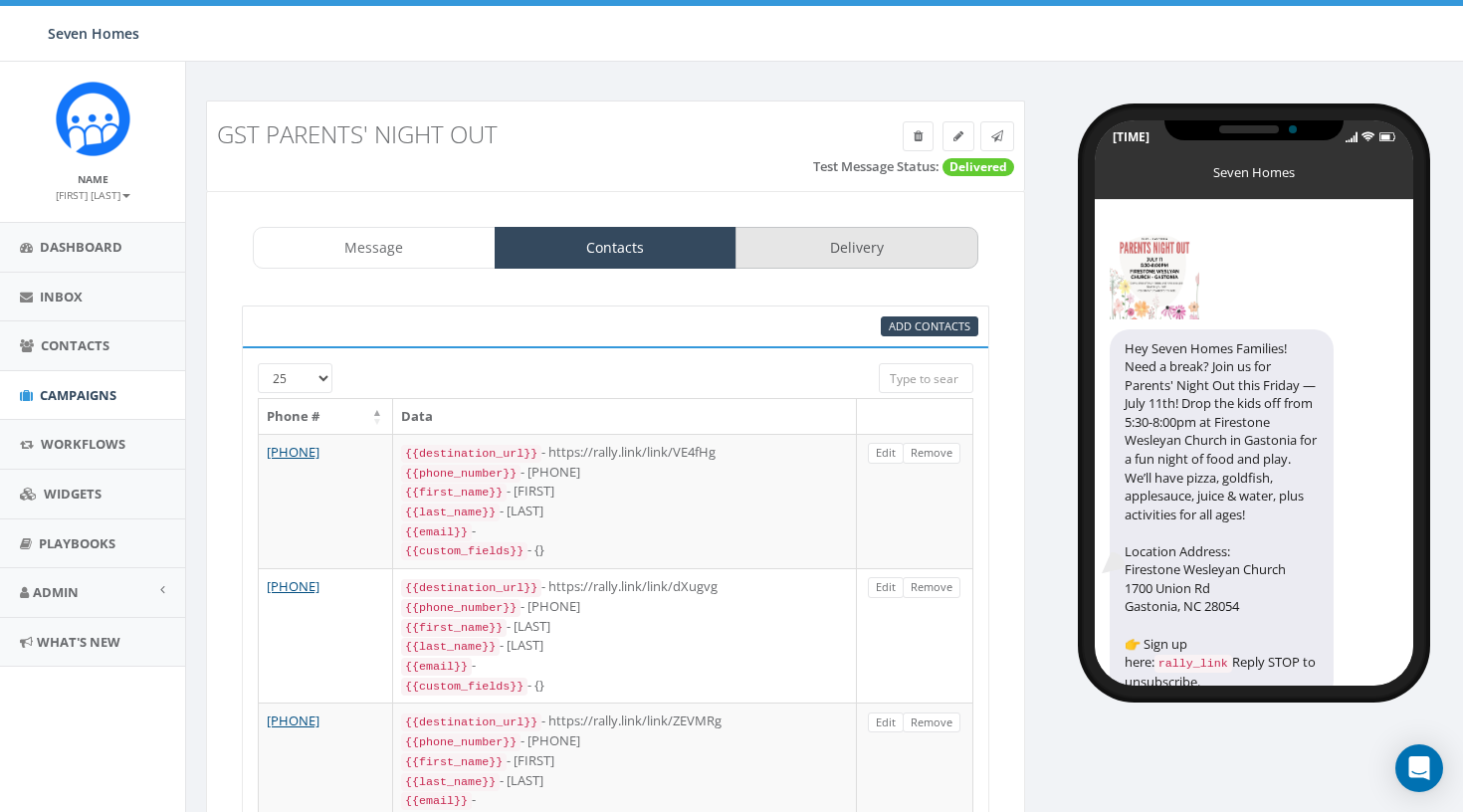 click on "Delivery" at bounding box center (857, 248) 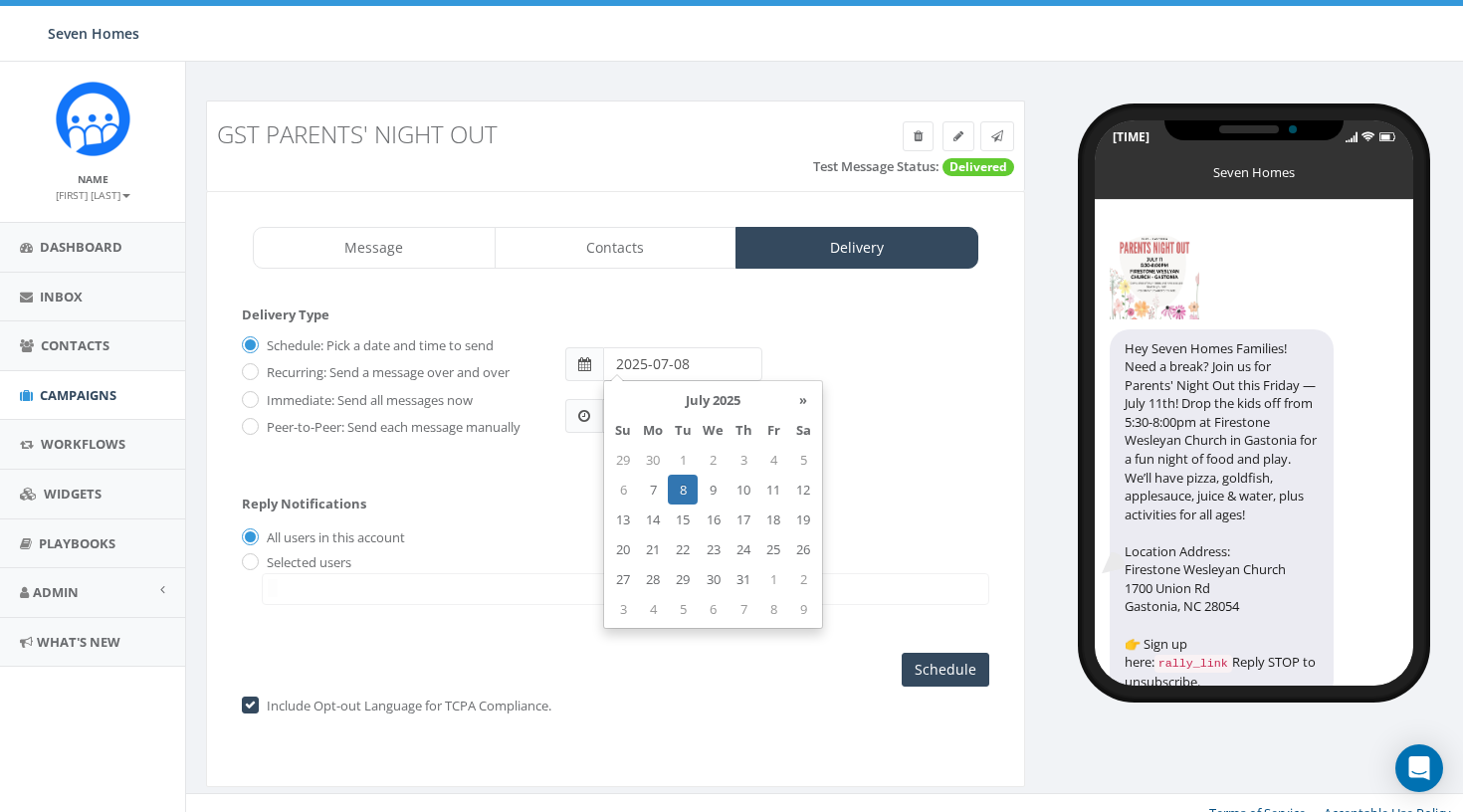click on "2025-07-08" at bounding box center [683, 364] 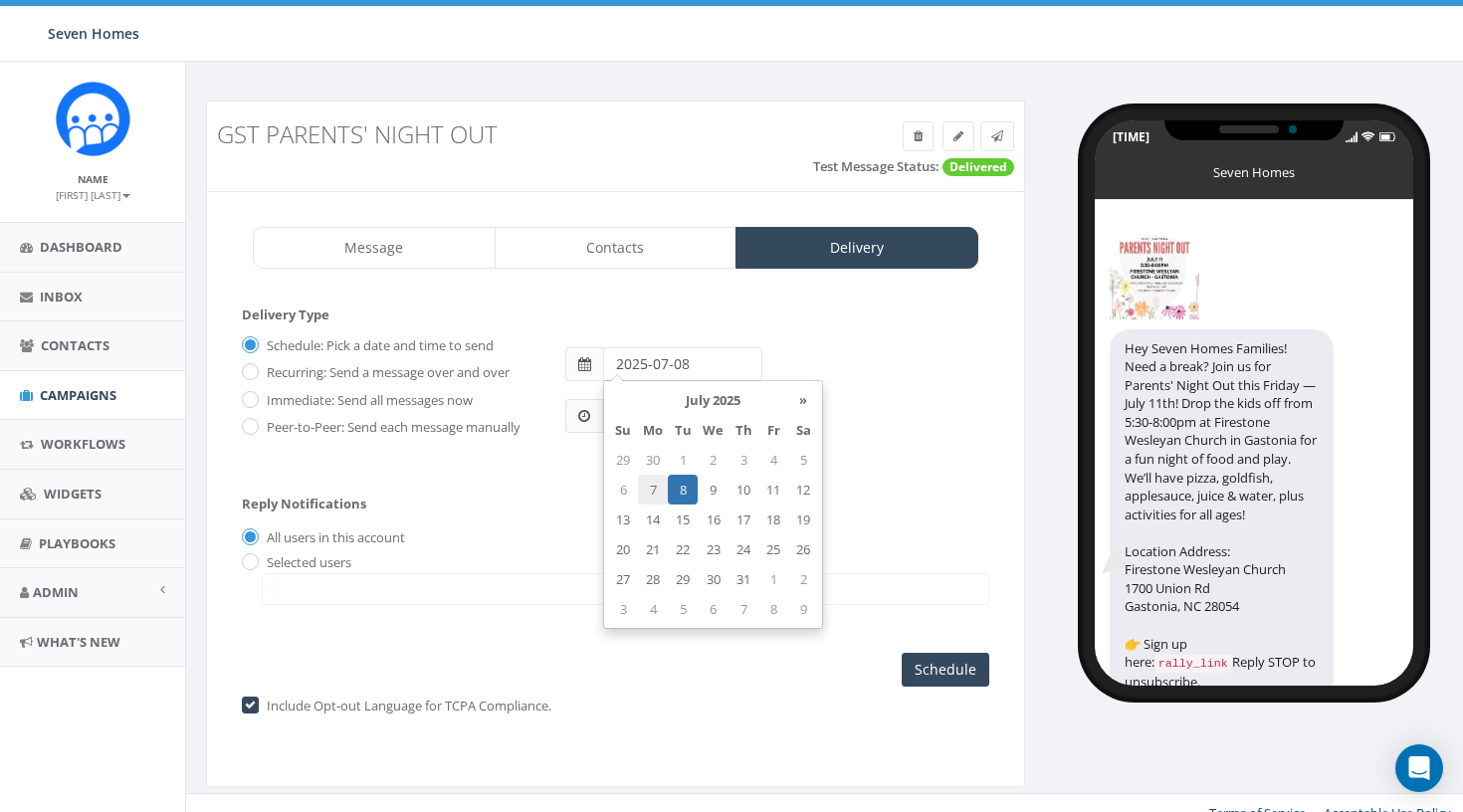 click on "7" at bounding box center (653, 460) 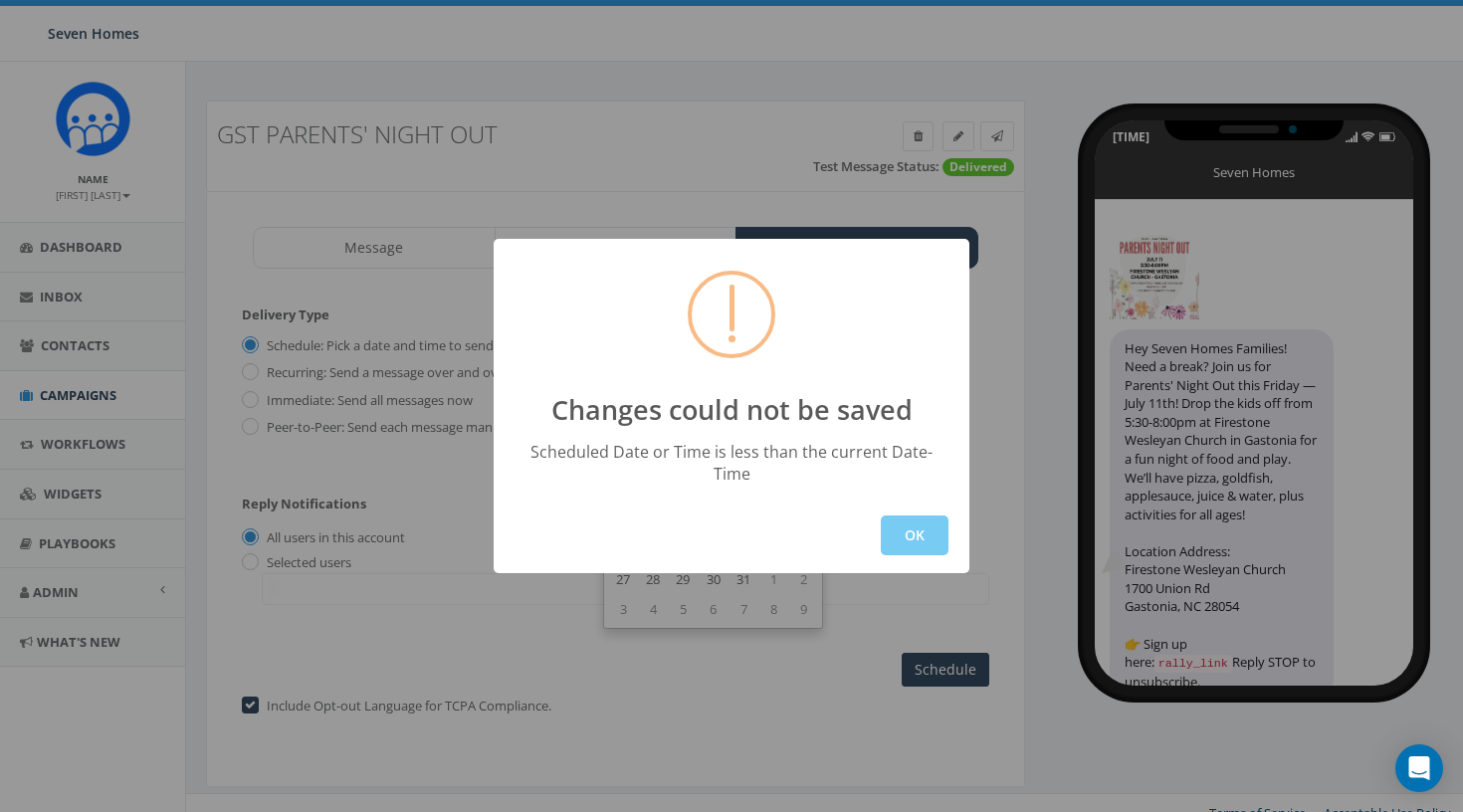 click on "OK" at bounding box center (915, 535) 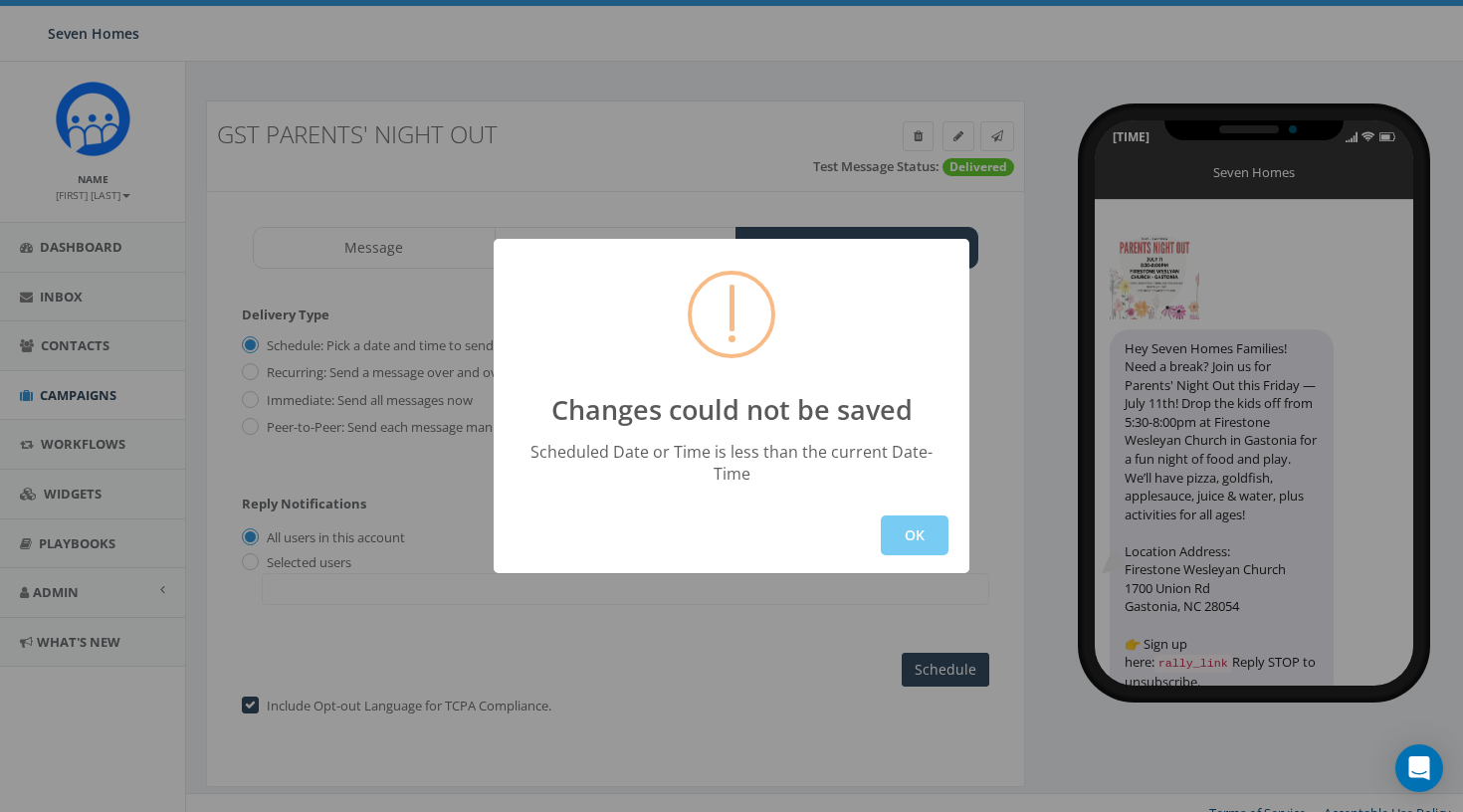 click on "OK" at bounding box center [915, 535] 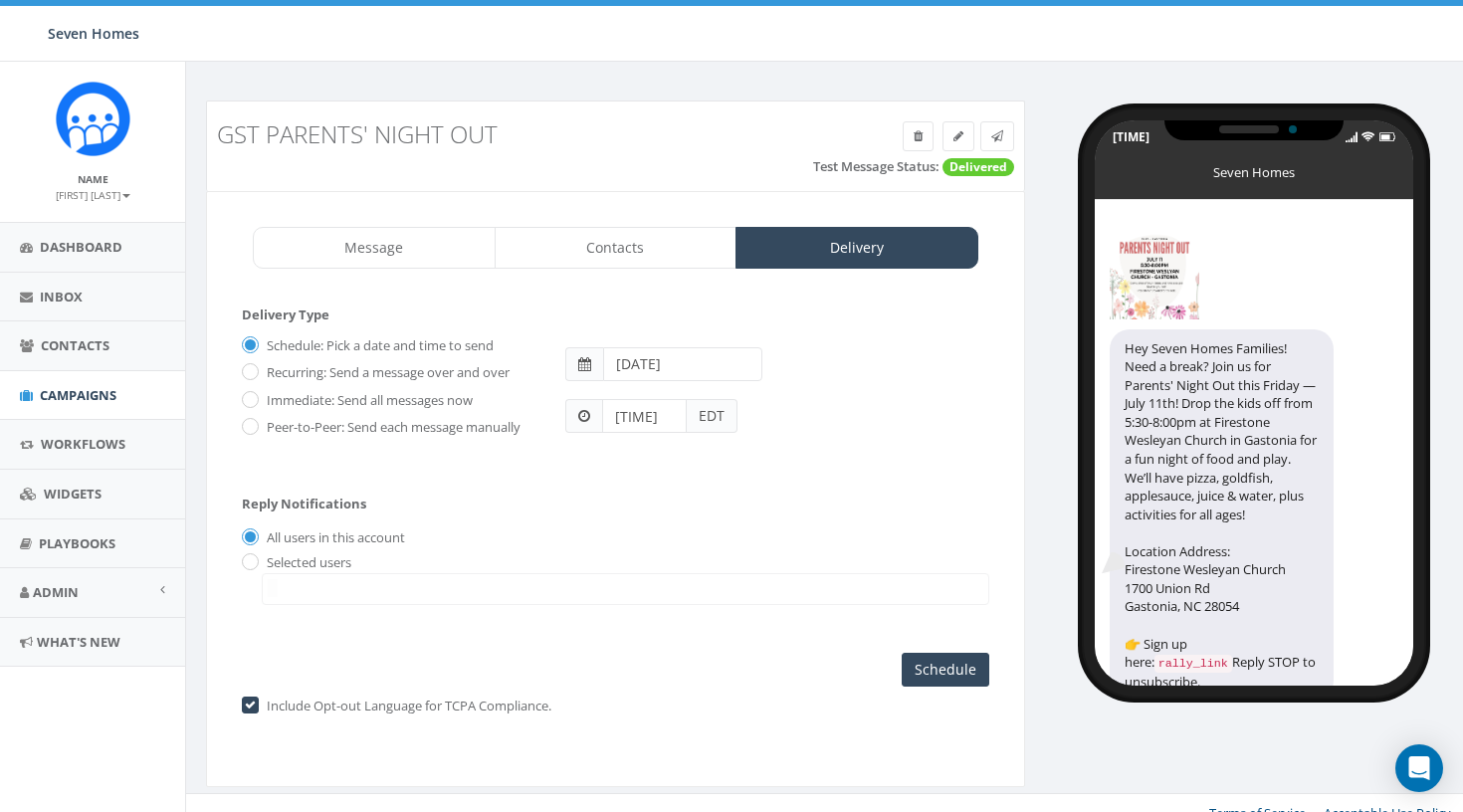 click on "11:21AM" at bounding box center (644, 416) 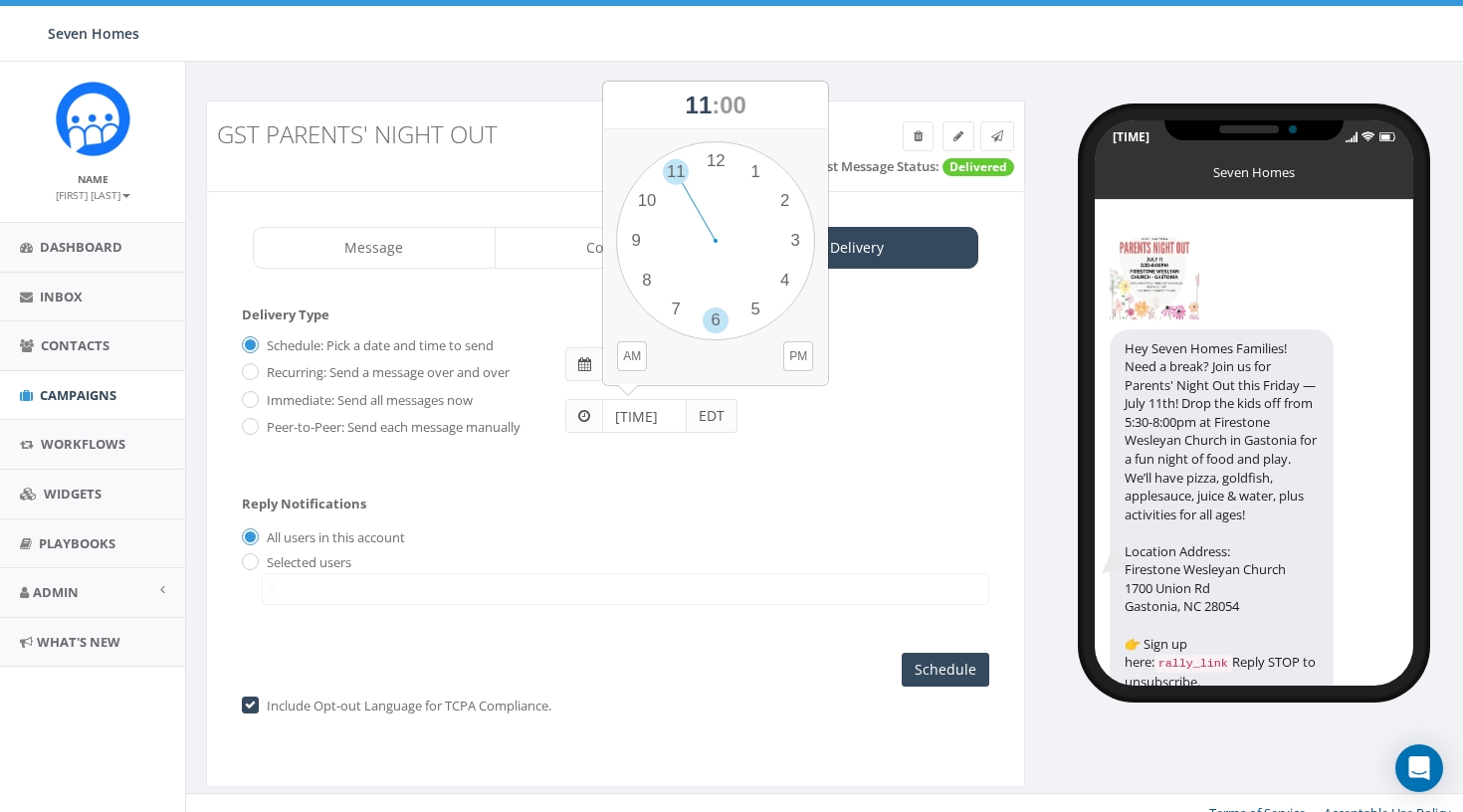 click on "1 2 3 4 5 6 7 8 9 10 11 12 00 05 10 15 20 25 30 35 40 45 50 55" at bounding box center [716, 241] 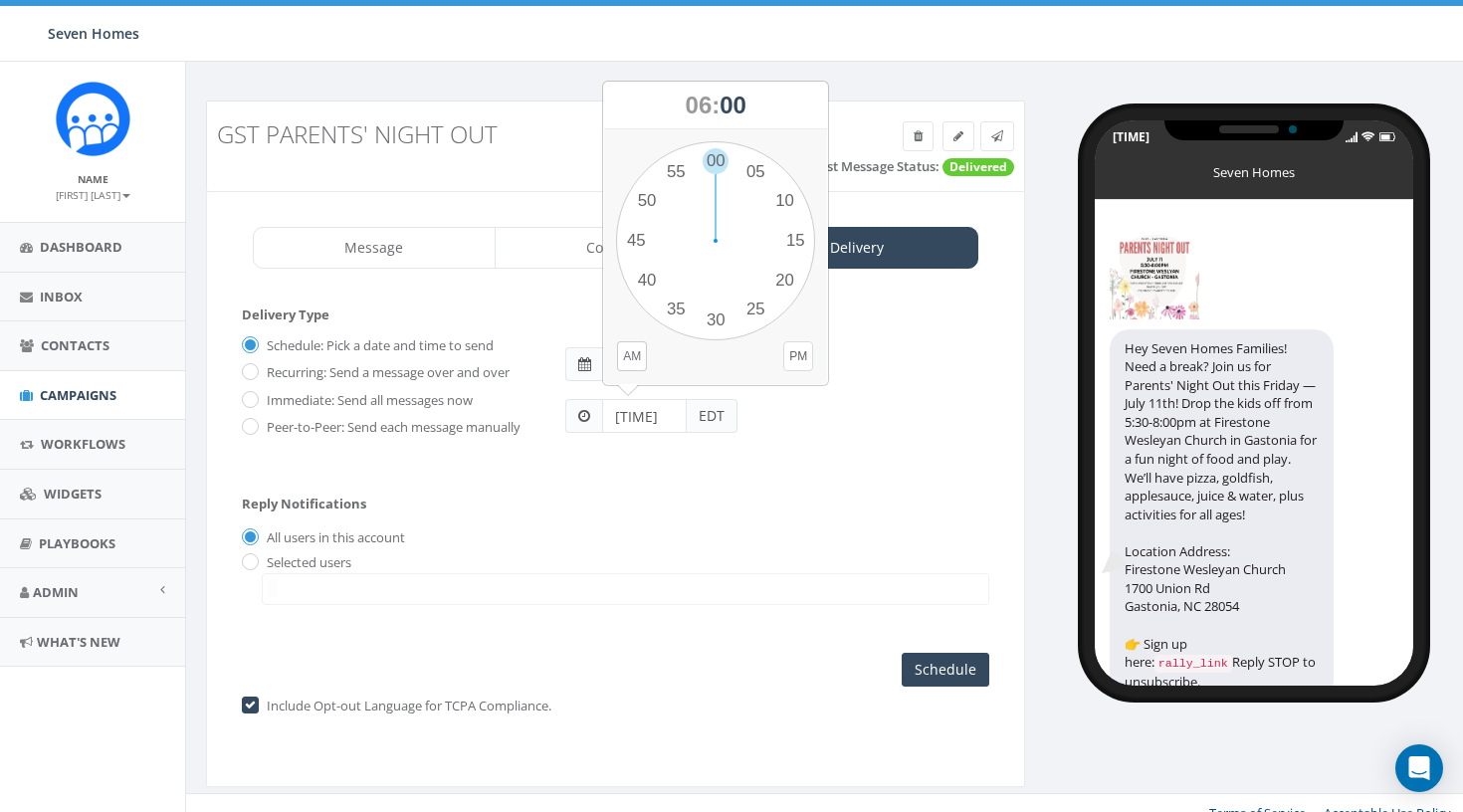 click on "PM" at bounding box center (798, 356) 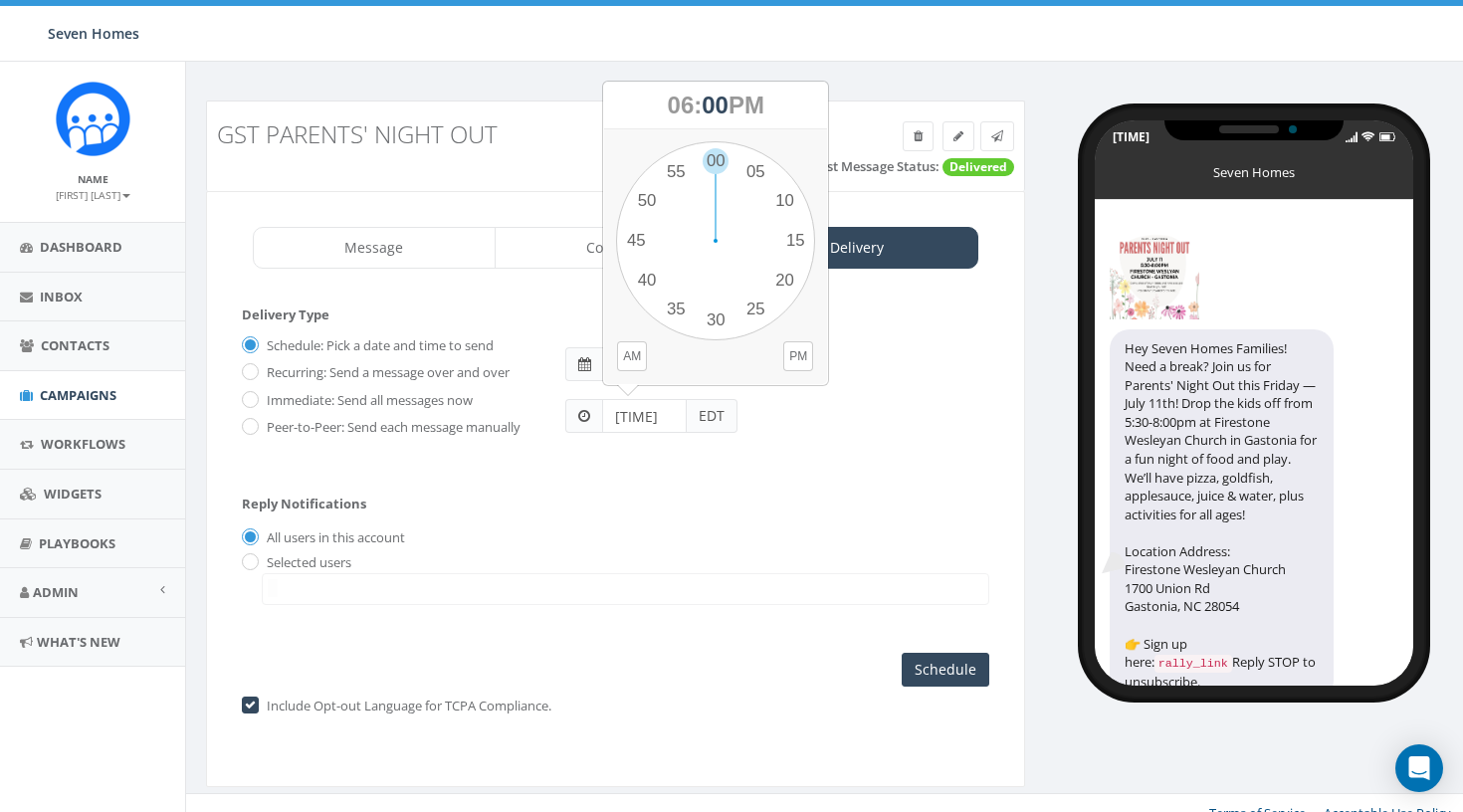 click on "Selected users kkiker@7homes.org" at bounding box center (615, 579) 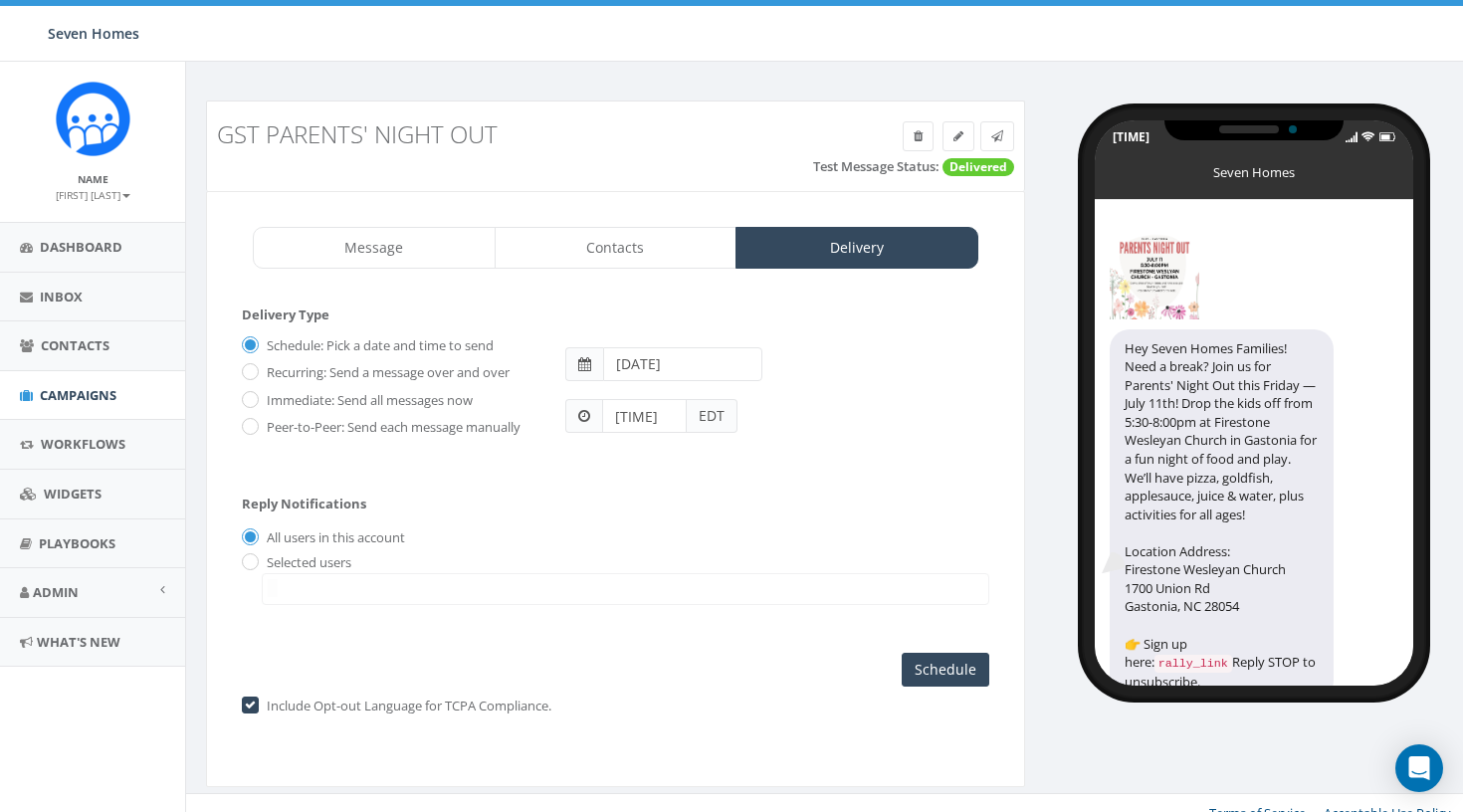click on "11:21AM" at bounding box center (644, 416) 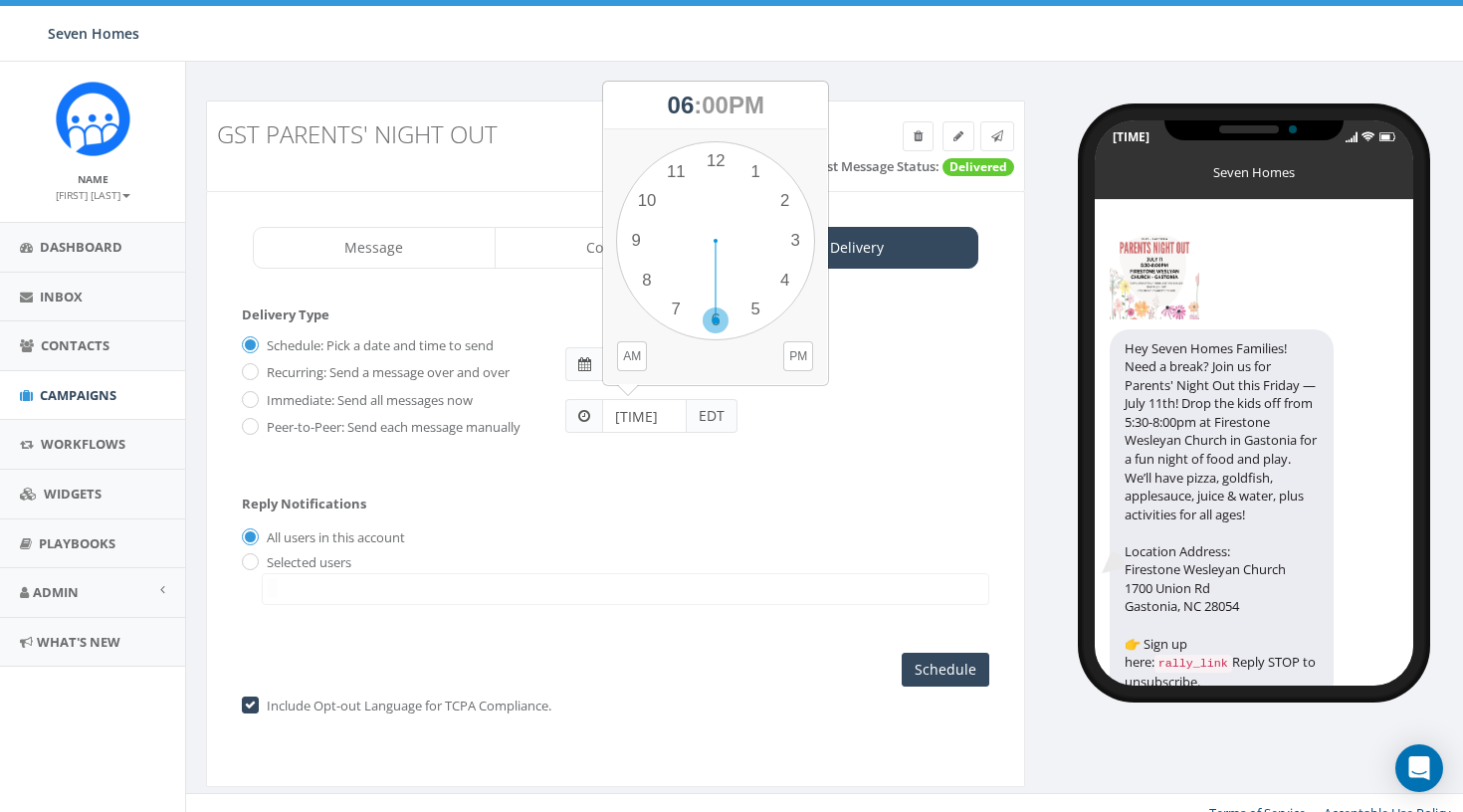 click on "1 2 3 4 5 6 7 8 9 10 11 12 00 05 10 15 20 25 30 35 40 45 50 55" at bounding box center [716, 241] 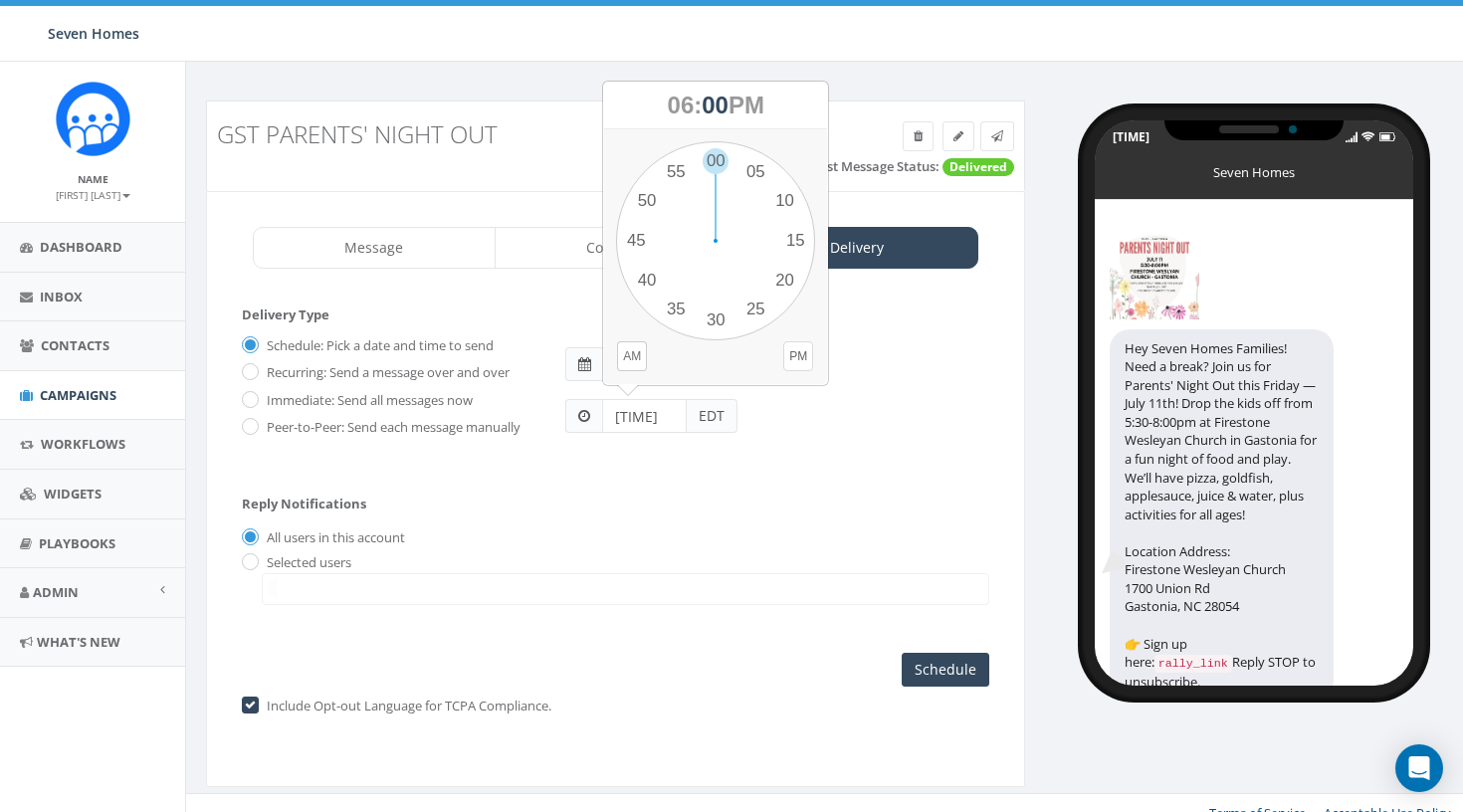 click on "PM" at bounding box center [798, 356] 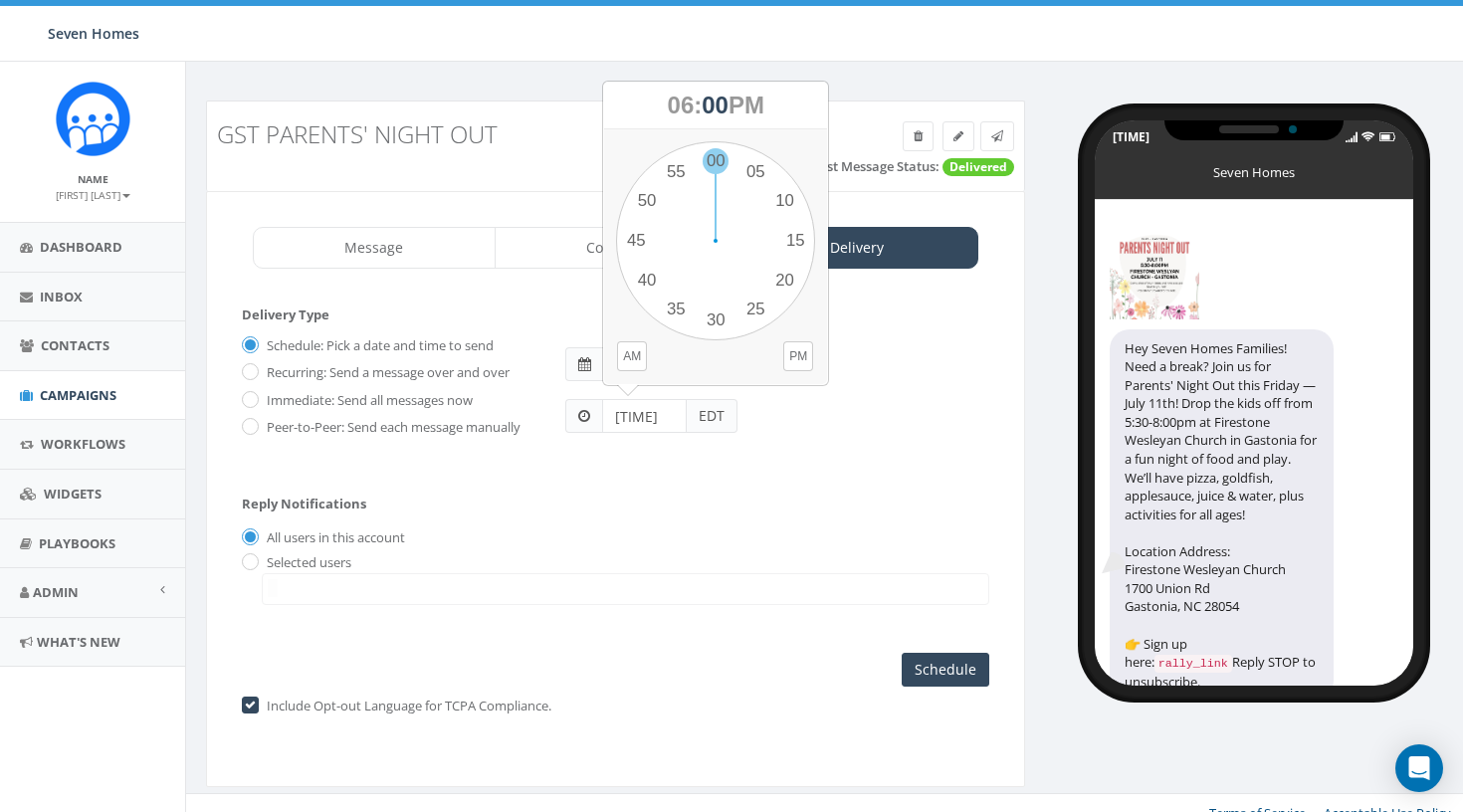click on "1 2 3 4 5 6 7 8 9 10 11 12 00 05 10 15 20 25 30 35 40 45 50 55" at bounding box center [716, 241] 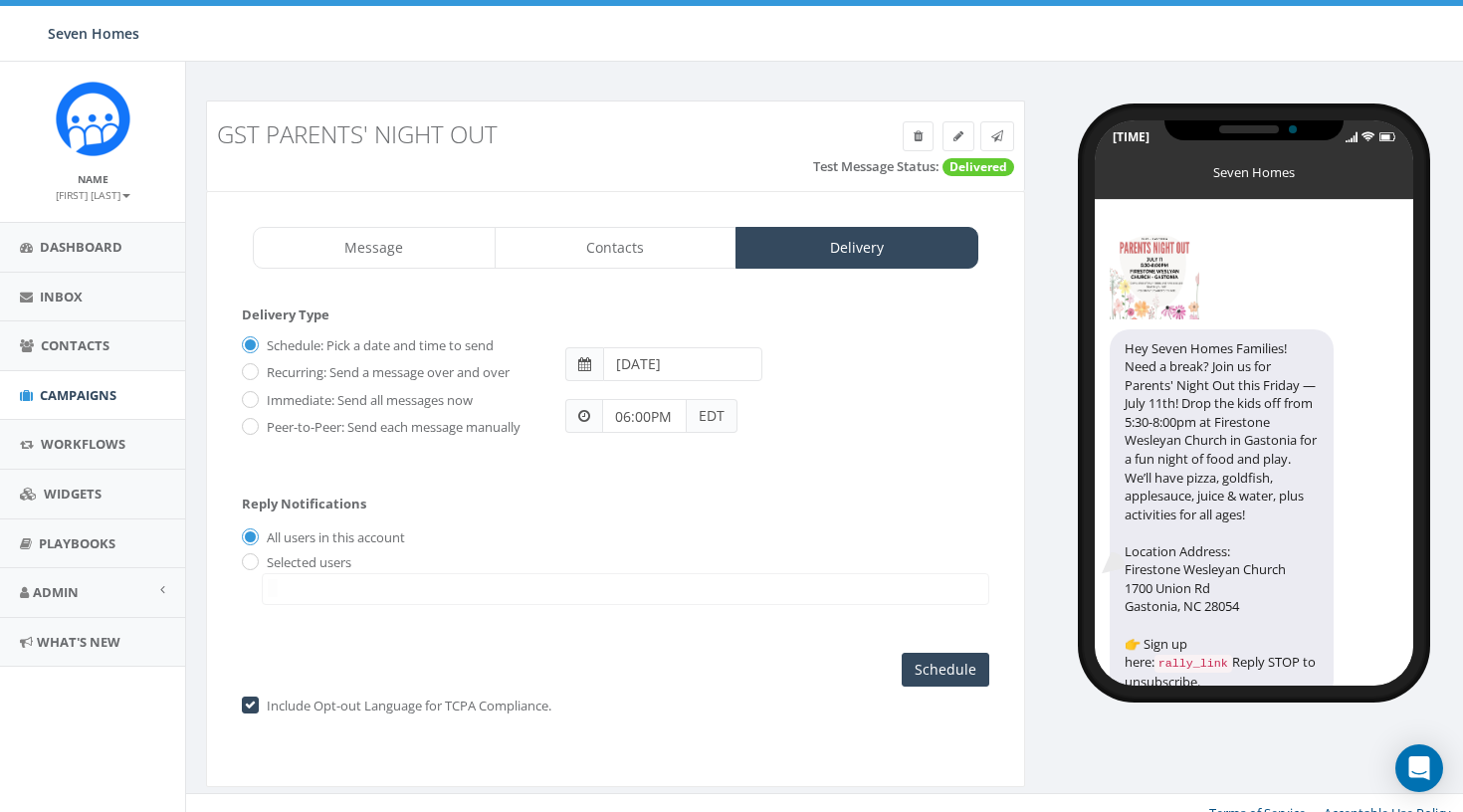 click on "2025-07-07" at bounding box center (683, 364) 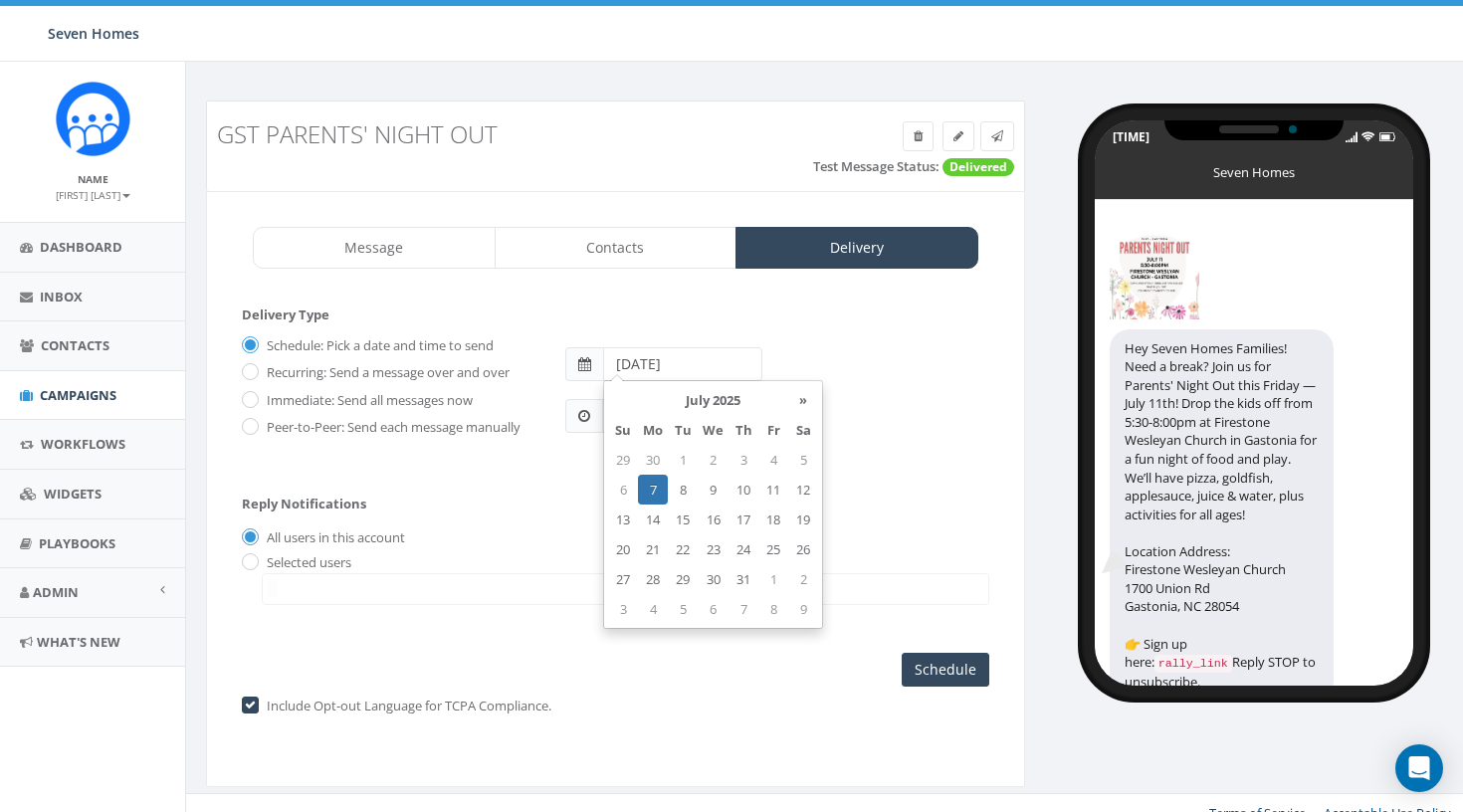 click on "7" at bounding box center (653, 490) 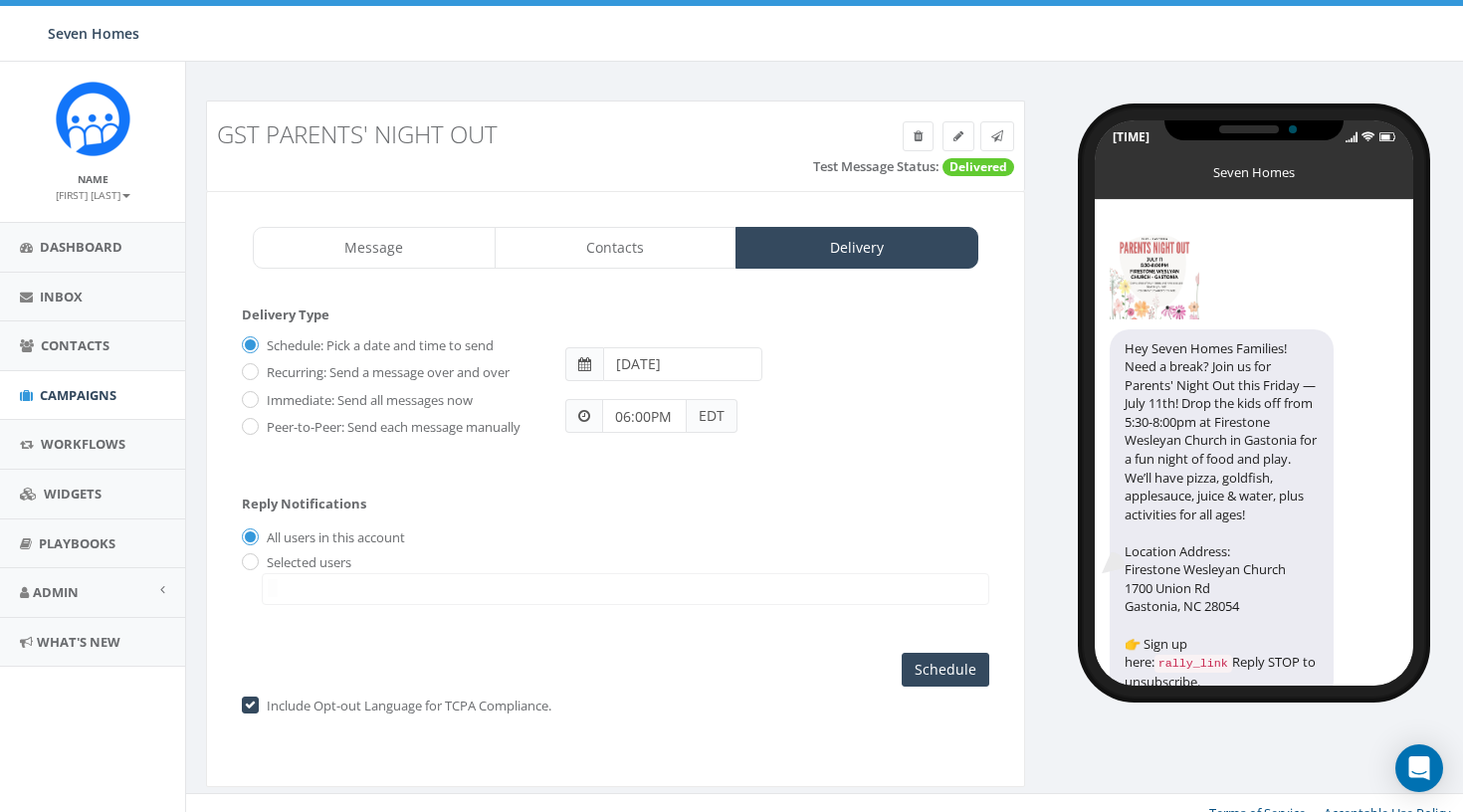 click on "All users in this account" at bounding box center (388, 425) 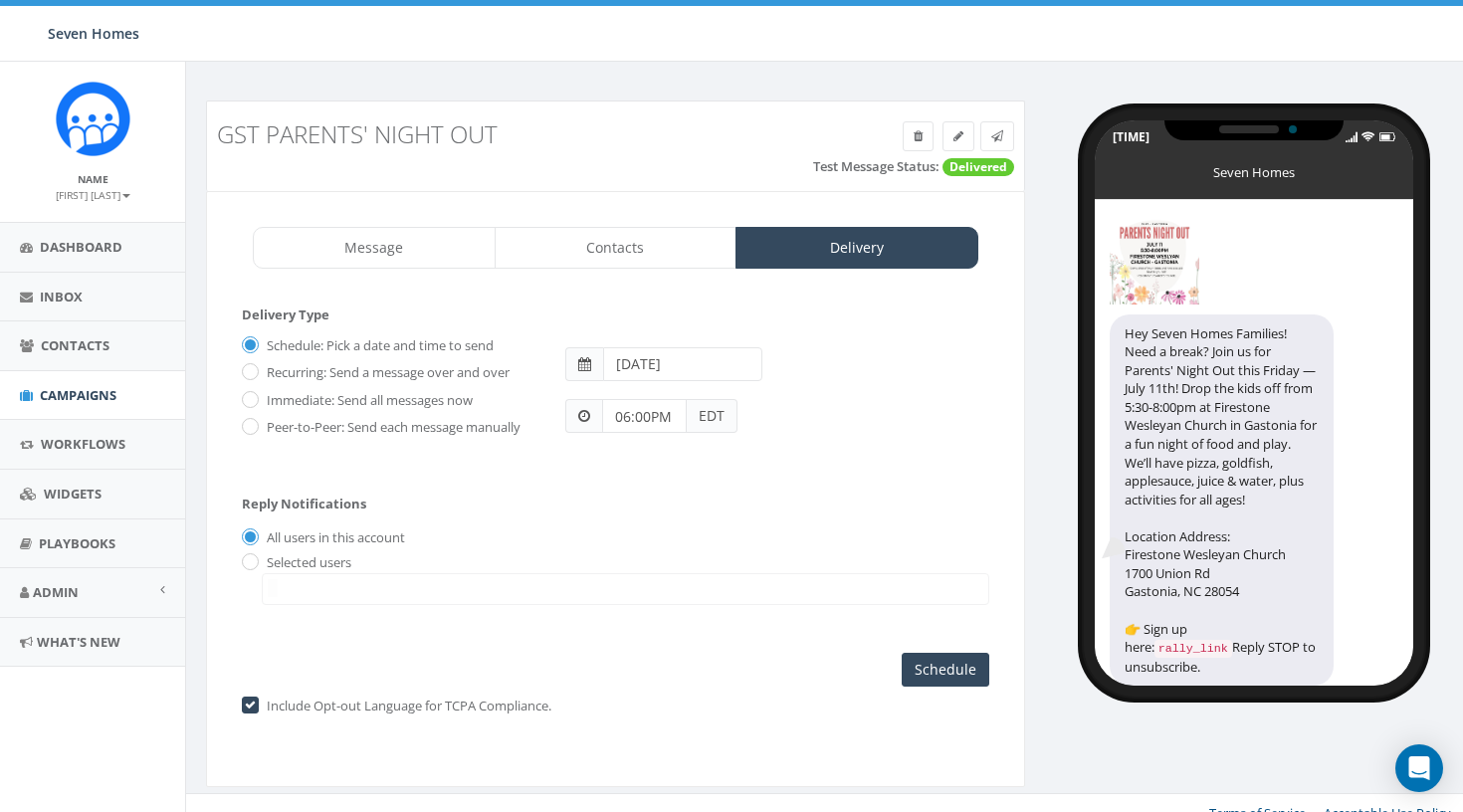 scroll, scrollTop: 14, scrollLeft: 0, axis: vertical 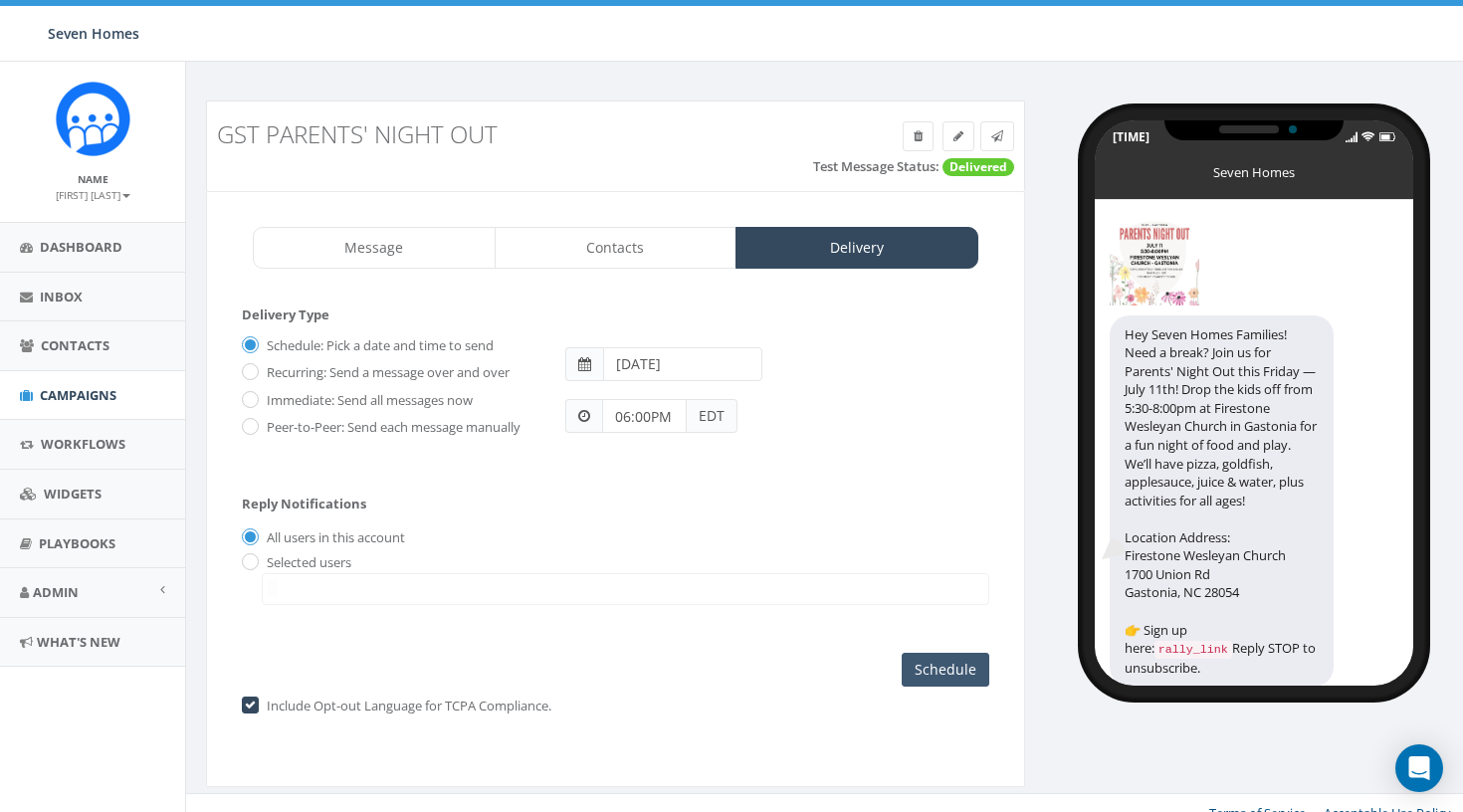 click on "Schedule" at bounding box center (945, 670) 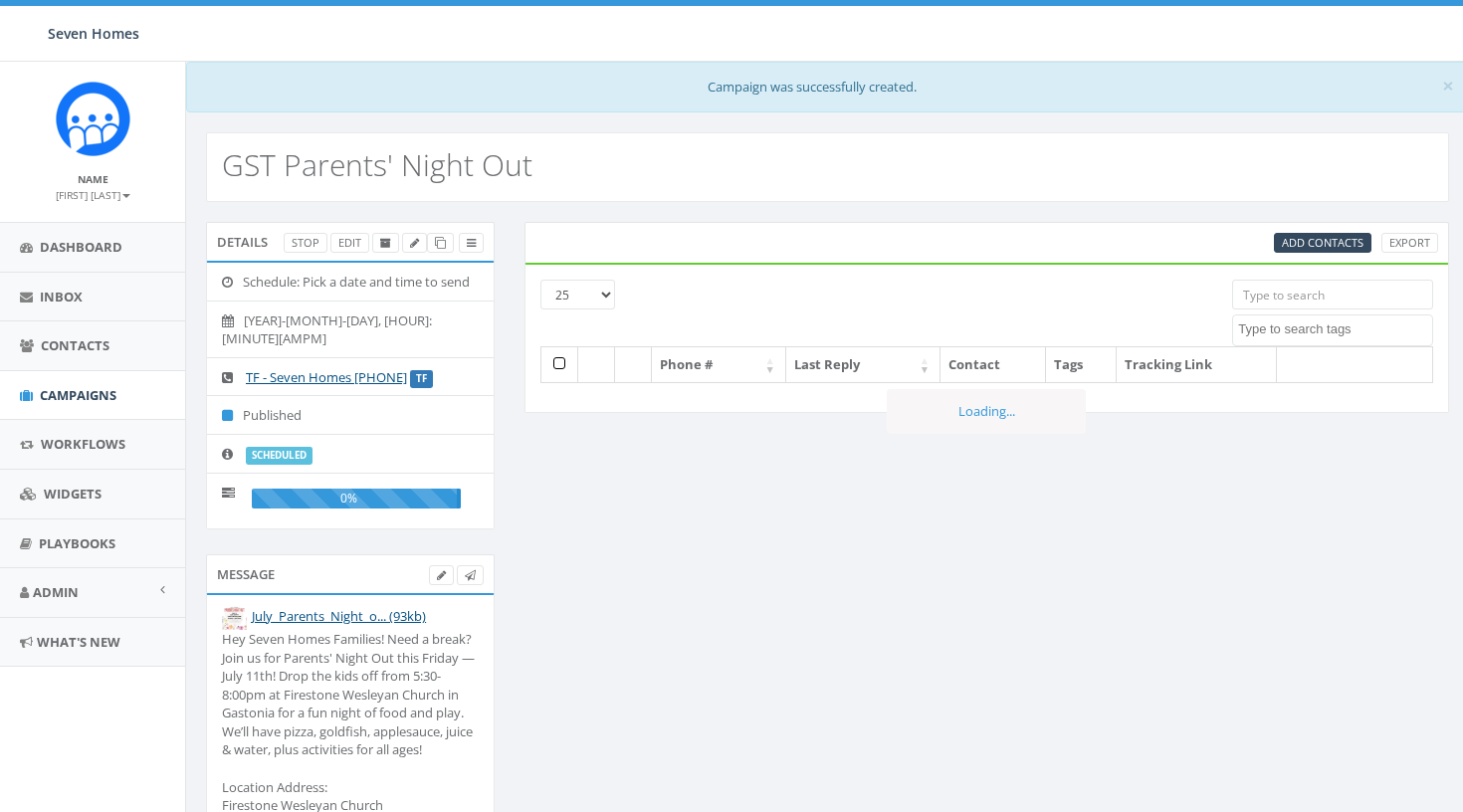 scroll, scrollTop: 0, scrollLeft: 0, axis: both 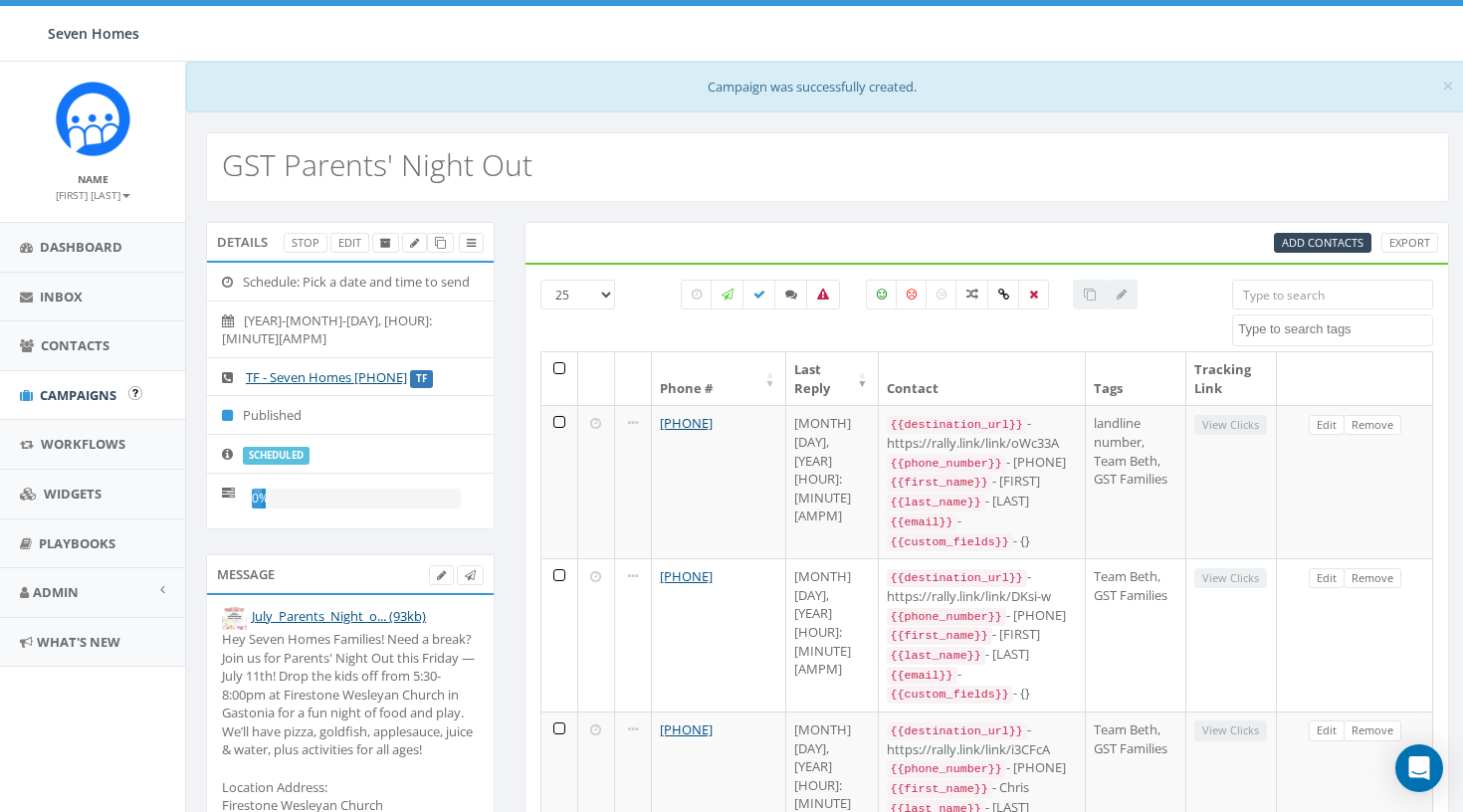 click on "Campaigns" at bounding box center [78, 395] 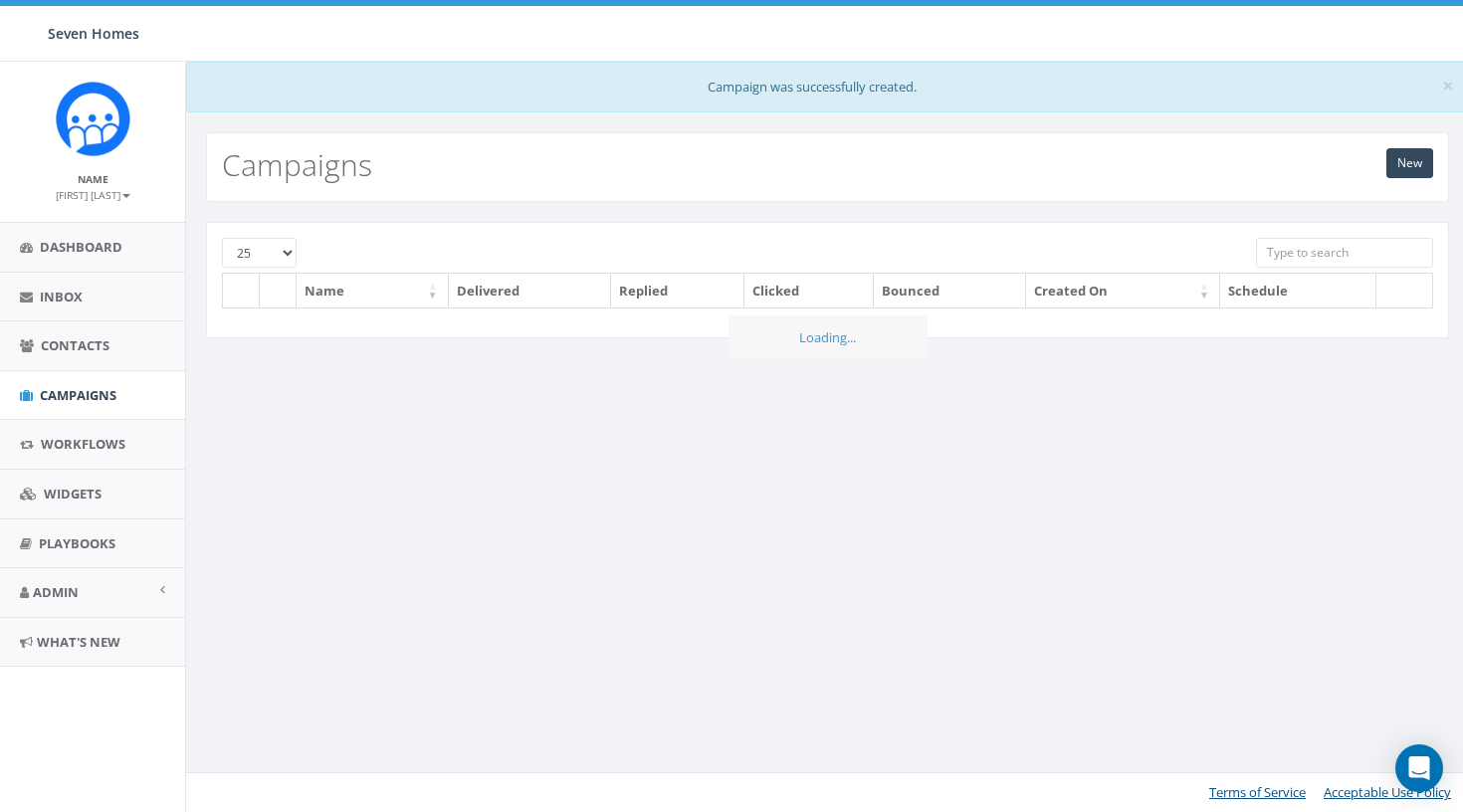 scroll, scrollTop: 0, scrollLeft: 0, axis: both 